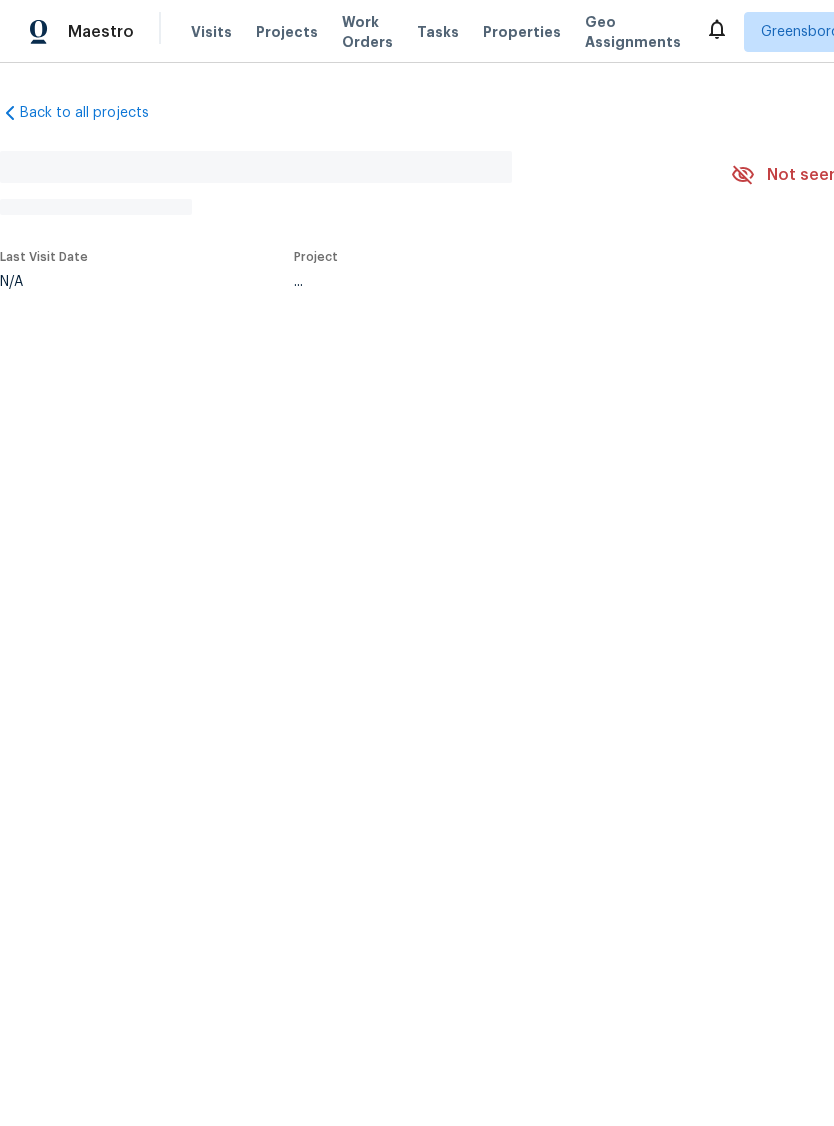 scroll, scrollTop: 0, scrollLeft: 0, axis: both 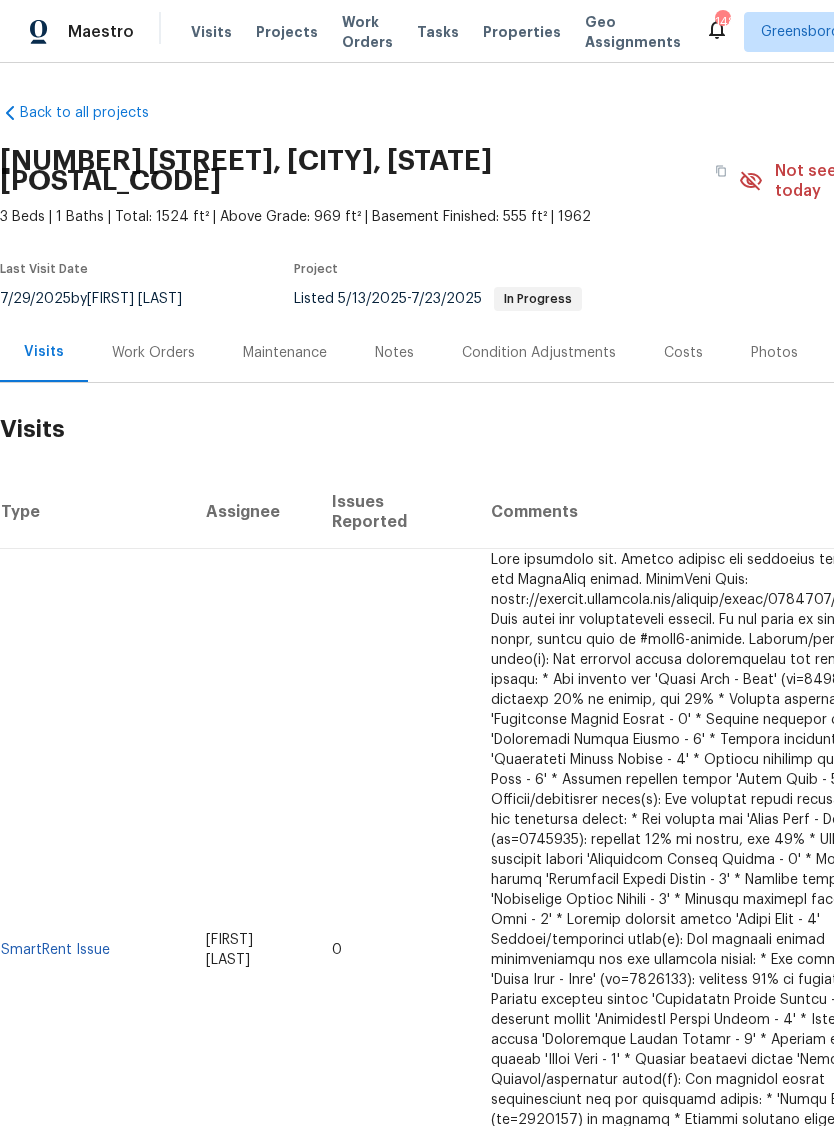 click on "Properties" at bounding box center (522, 32) 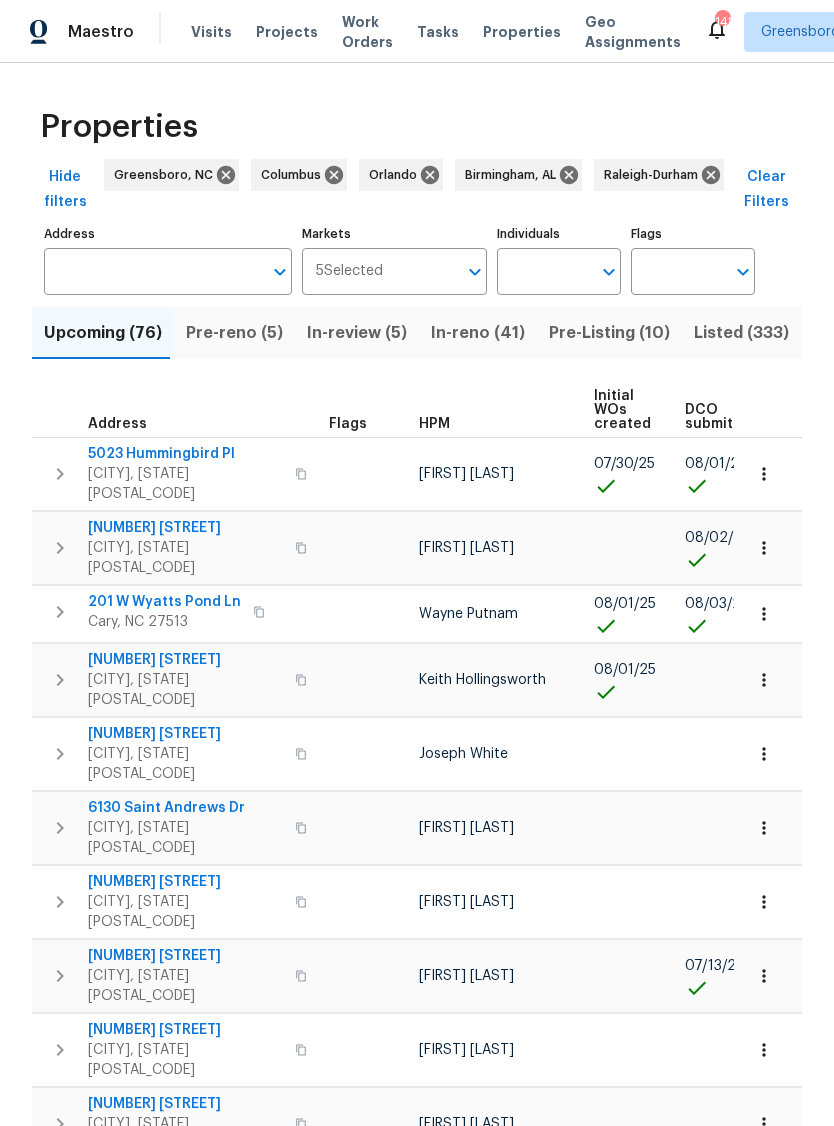 click on "5  Selected Markets" at bounding box center (395, 271) 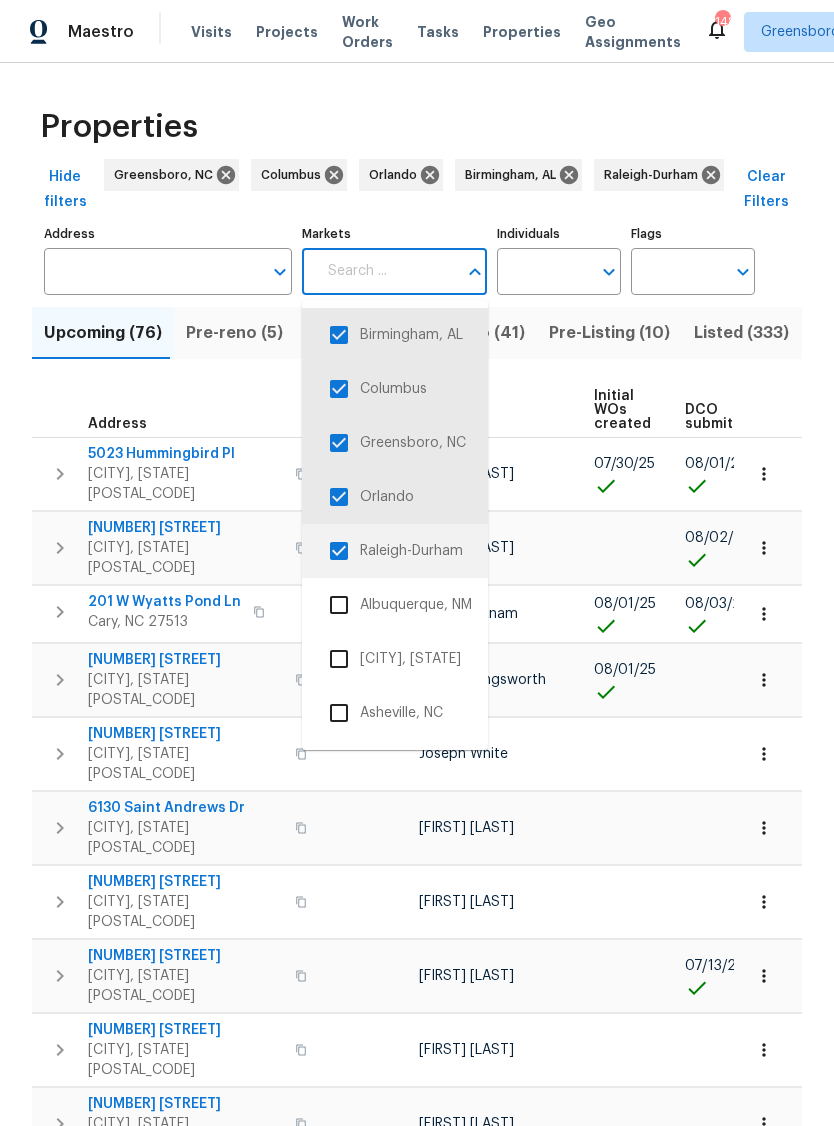 click on "Raleigh-Durham" at bounding box center (395, 551) 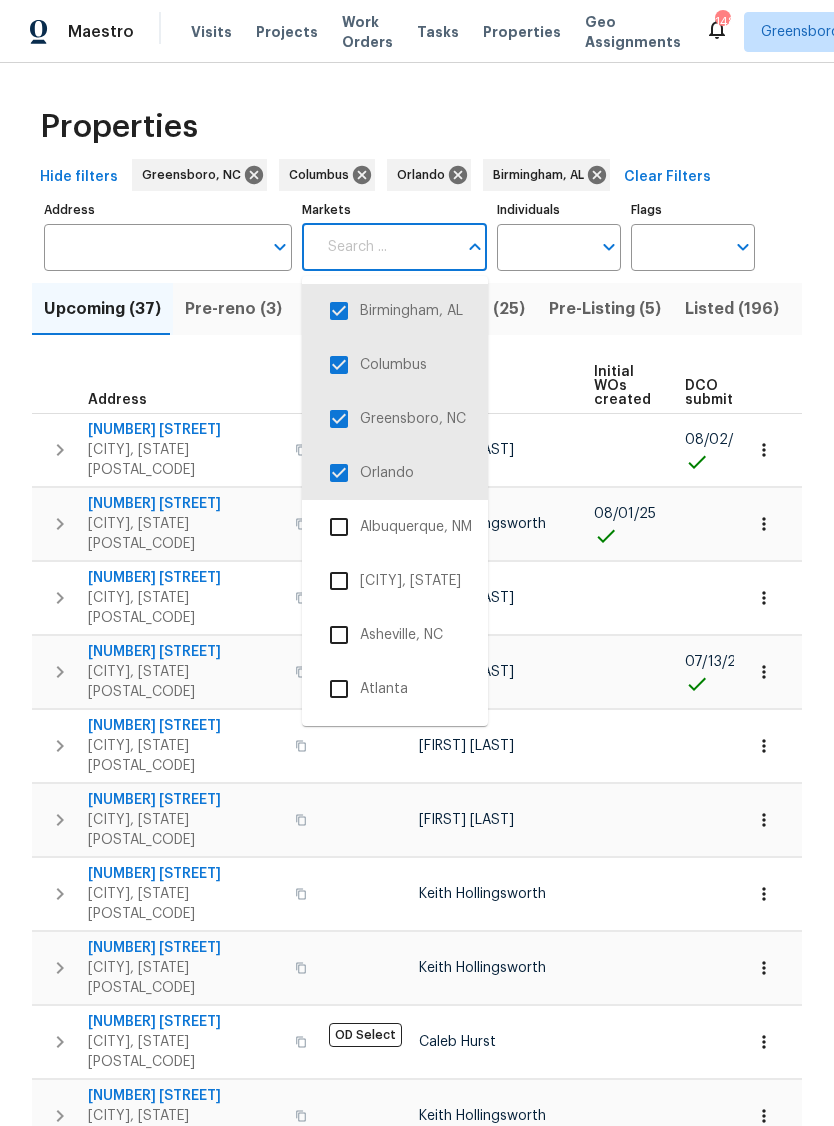 click at bounding box center (339, 473) 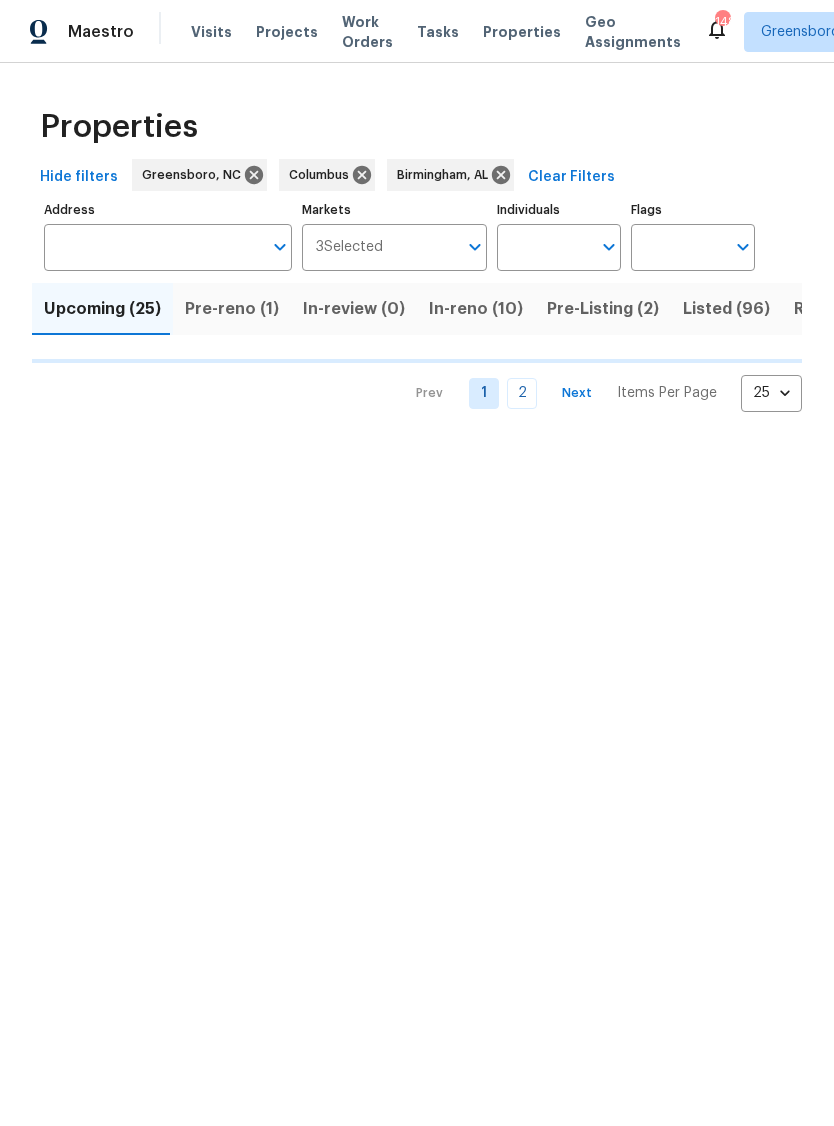click on "Markets" at bounding box center (420, 247) 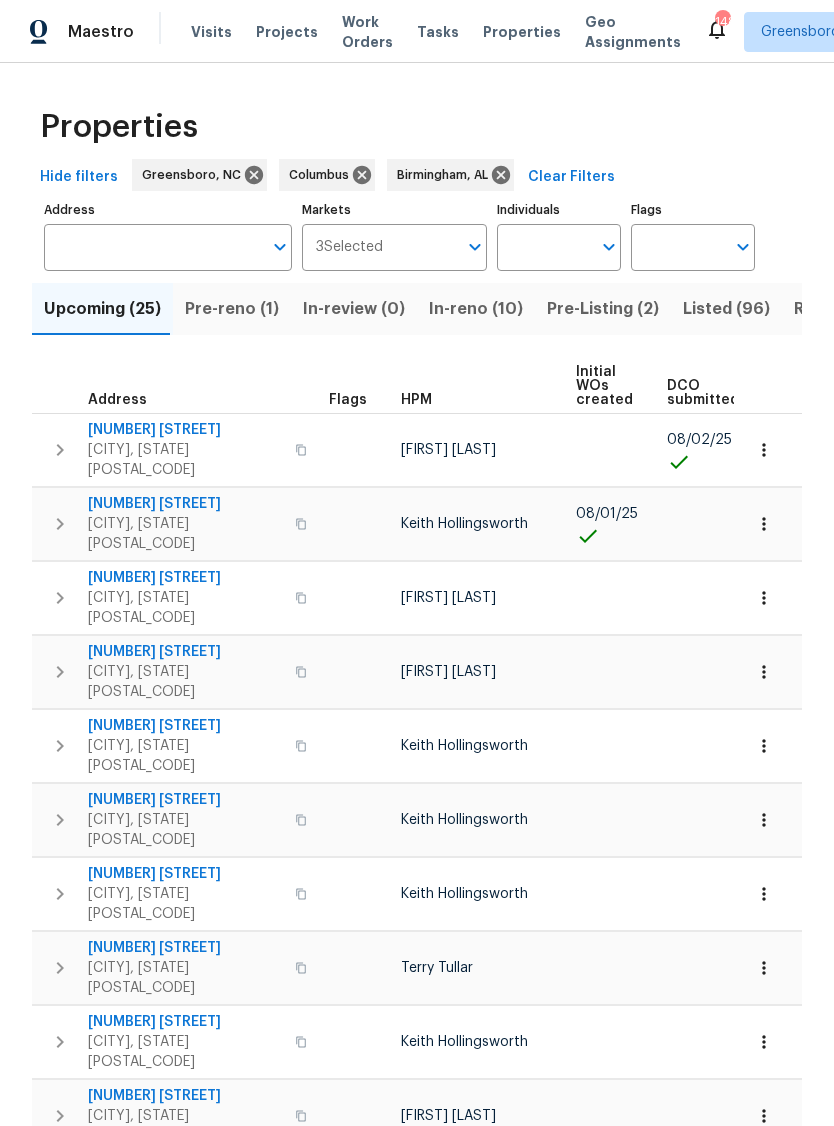click on "Markets" at bounding box center [420, 247] 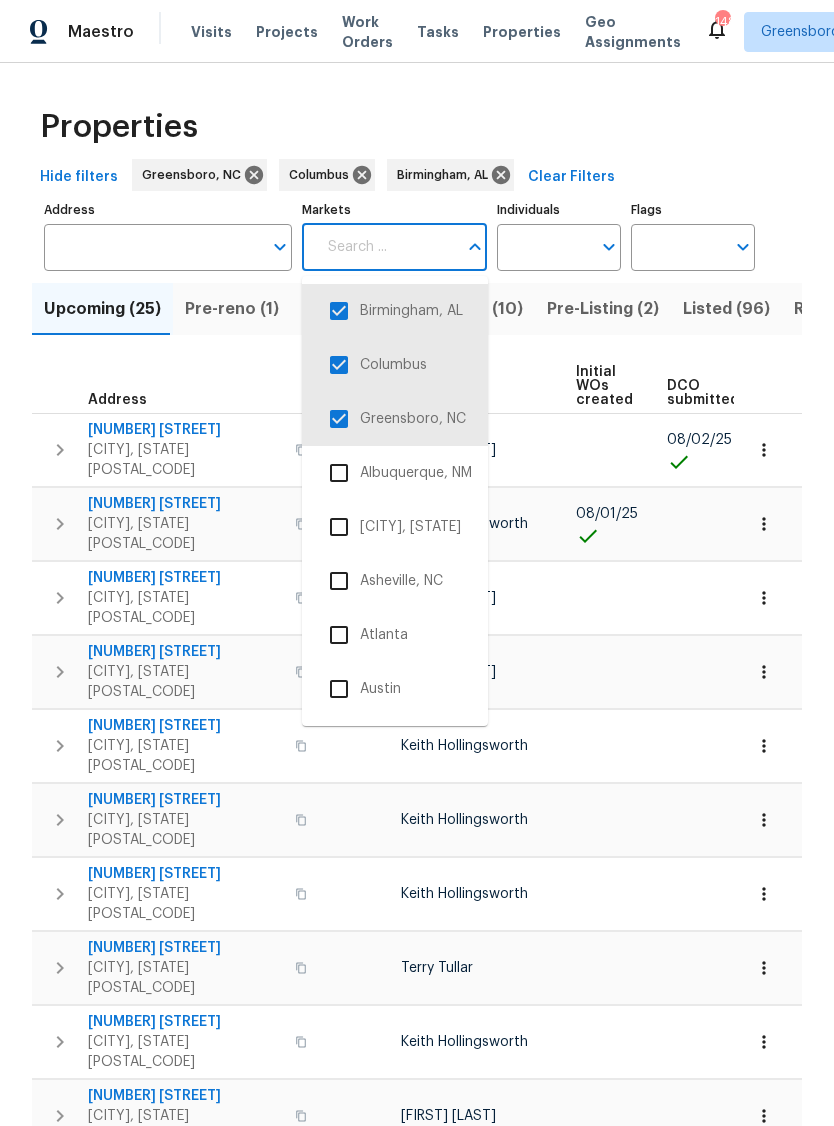 click at bounding box center [339, 419] 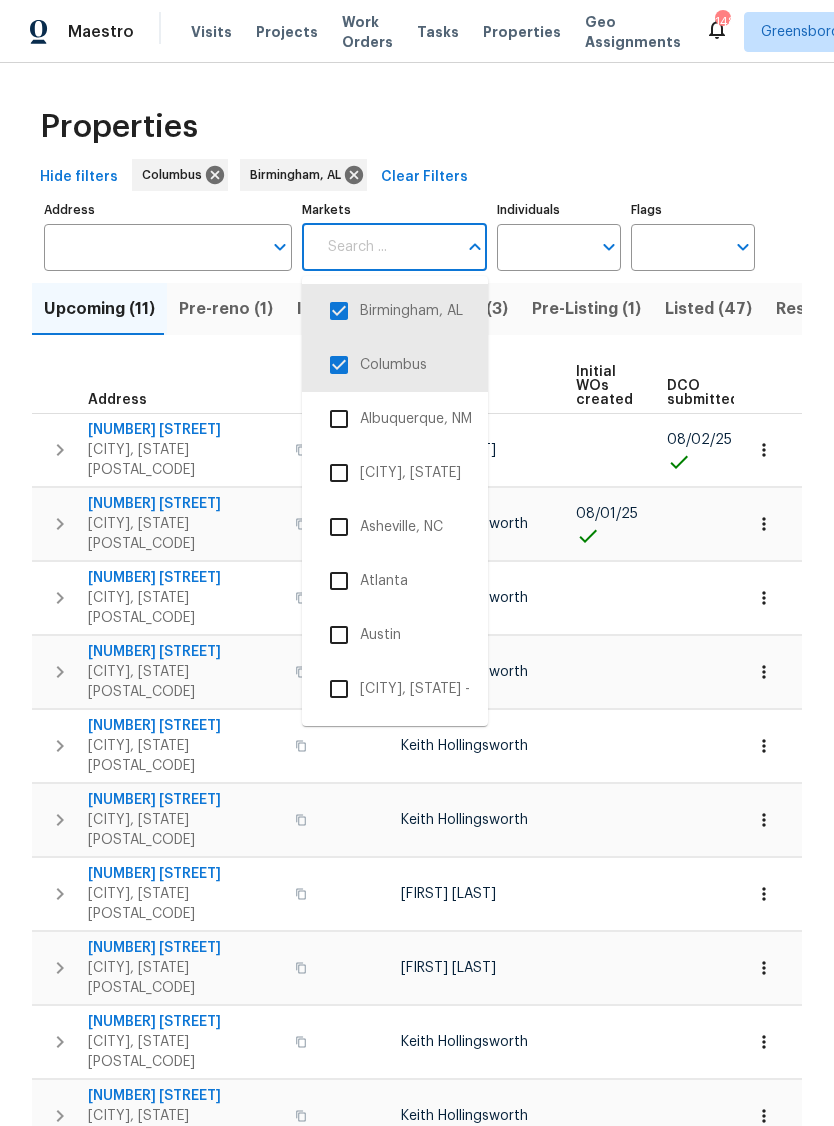 click at bounding box center [339, 365] 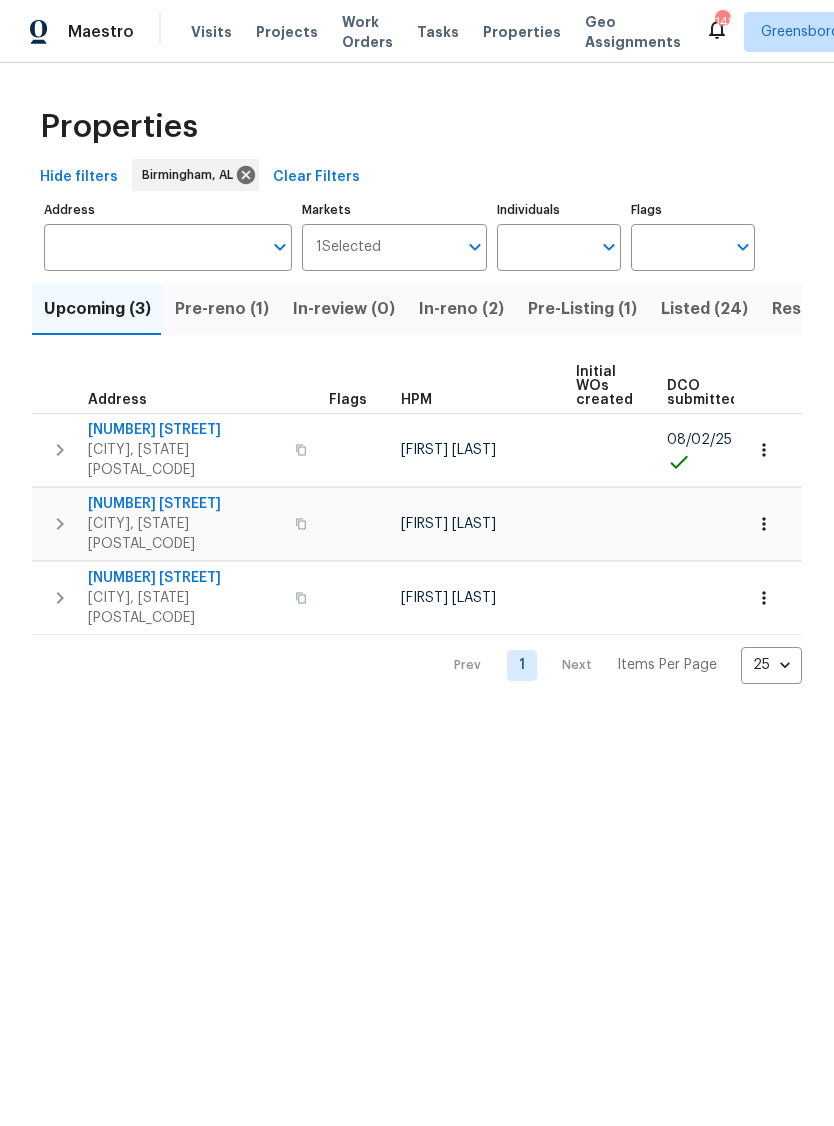click on "Listed (24)" at bounding box center (704, 309) 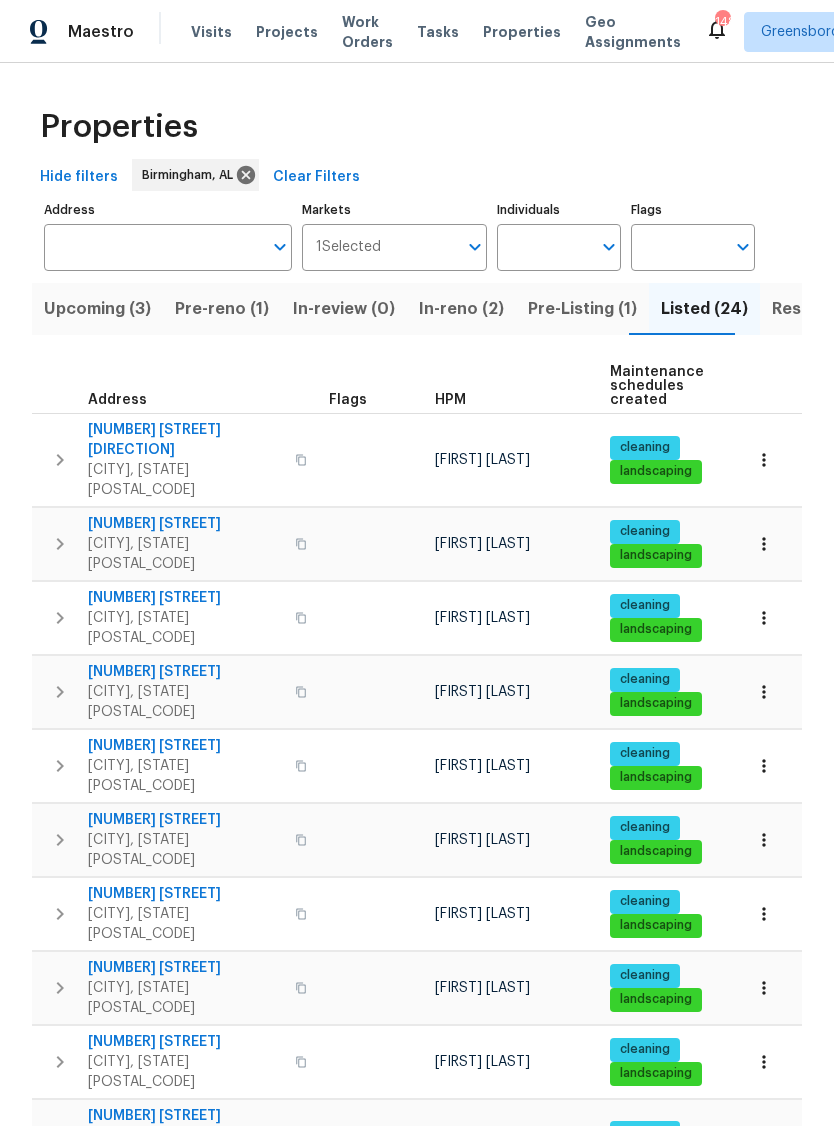 click on "[CITY], [STATE] [POSTAL_CODE]" at bounding box center (185, 554) 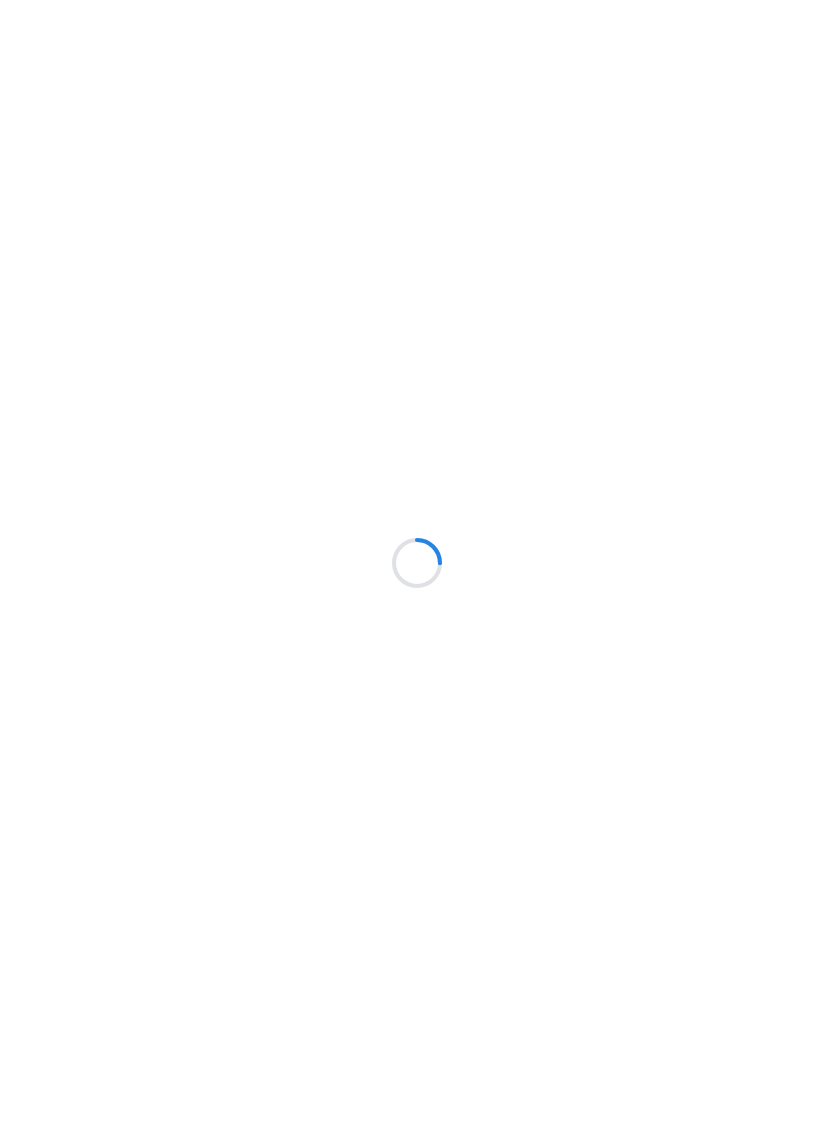 scroll, scrollTop: 0, scrollLeft: 0, axis: both 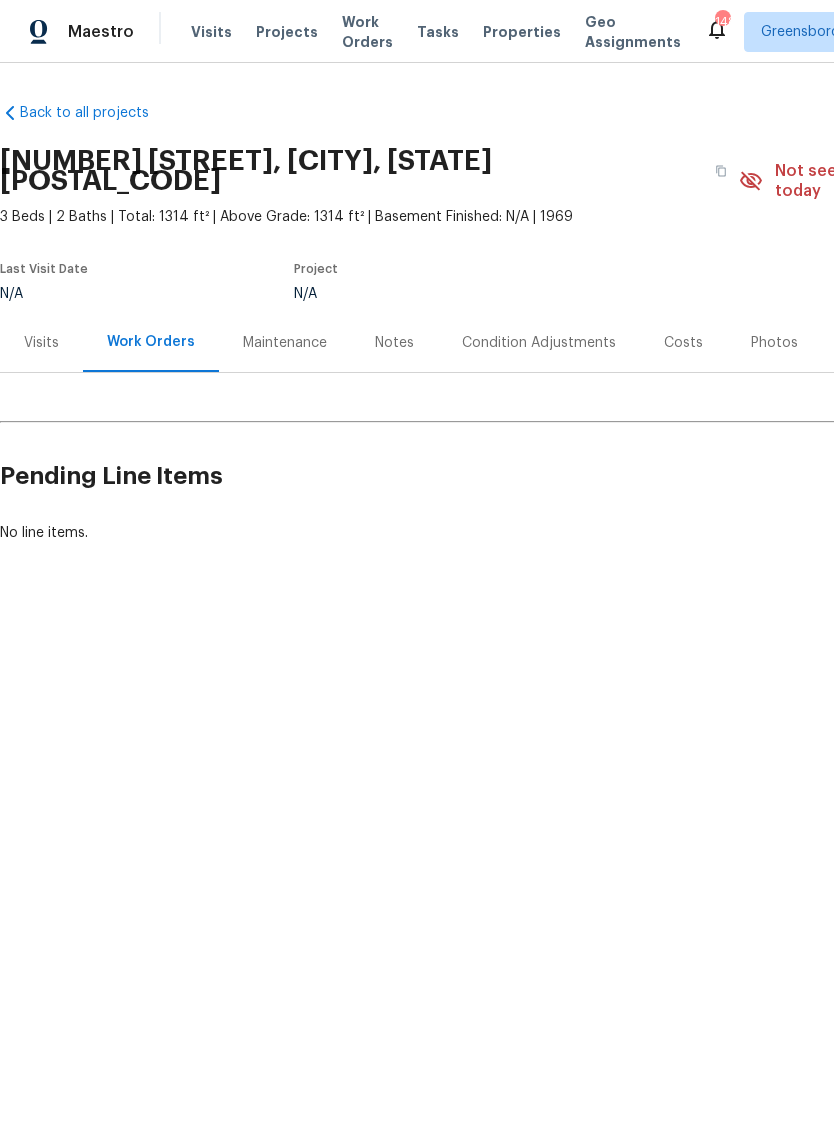 click on "Back to all projects [NUMBER] [STREET], [CITY], [STATE] [POSTAL_CODE] [NUMBER] Beds | [NUMBER] Baths | Total: [NUMBER] ft² | Above Grade: [NUMBER] ft² | Basement Finished: N/A | [YEAR] Not seen today Mark Seen Actions Last Visit Date N/A Project N/A Visits Work Orders Maintenance Notes Condition Adjustments Costs Photos Floor Plans Cases Pending Line Items Create Line Item No line items." at bounding box center (417, 371) 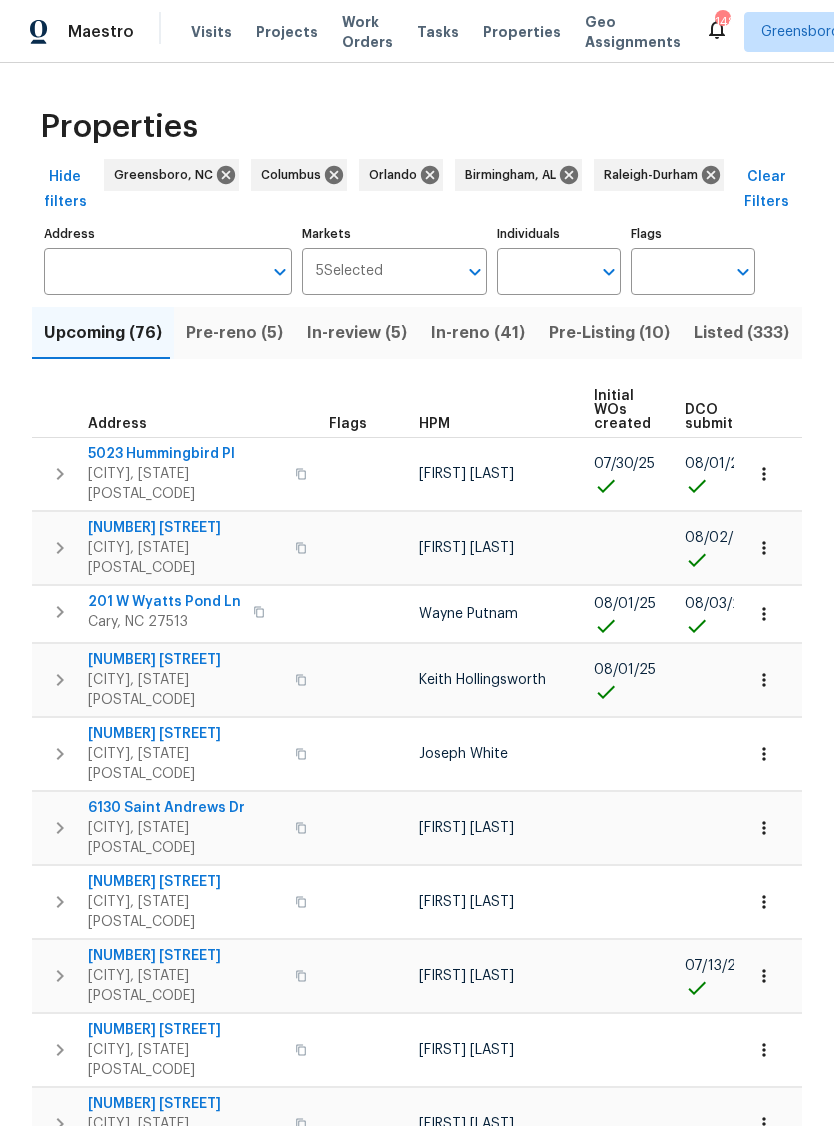 click on "Markets" at bounding box center (420, 271) 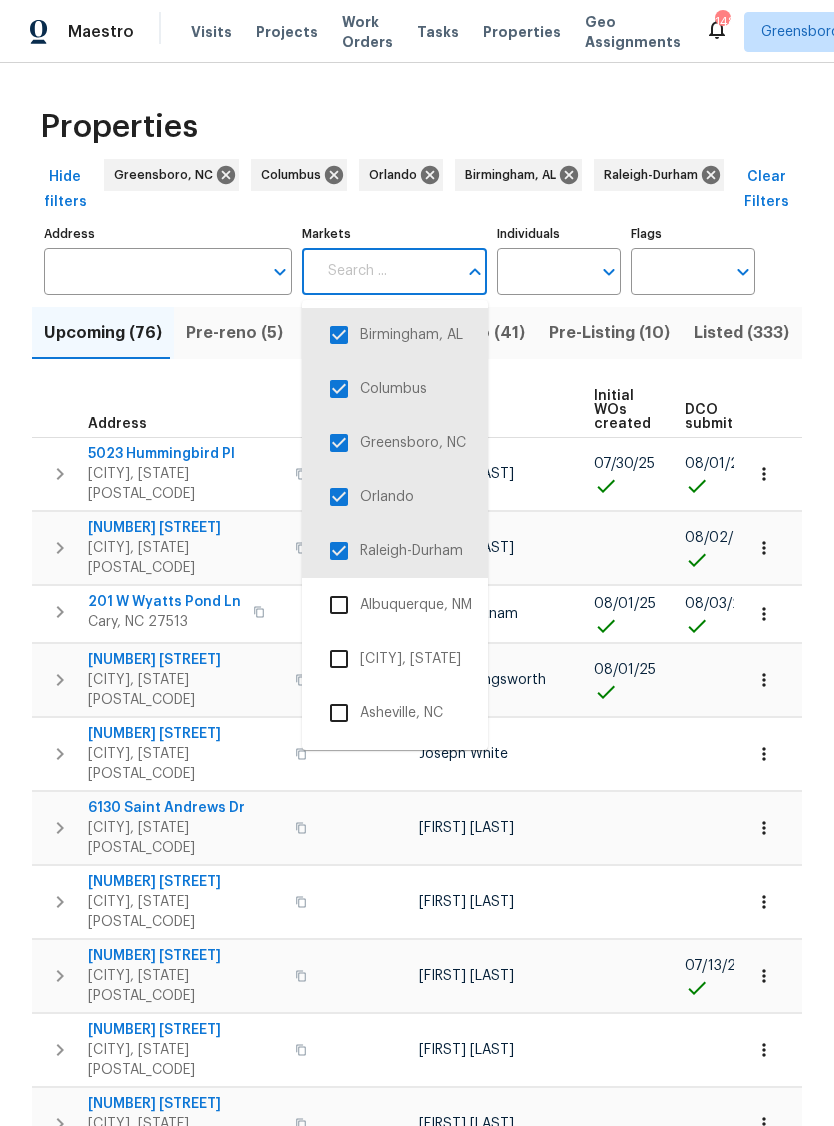 click at bounding box center [339, 551] 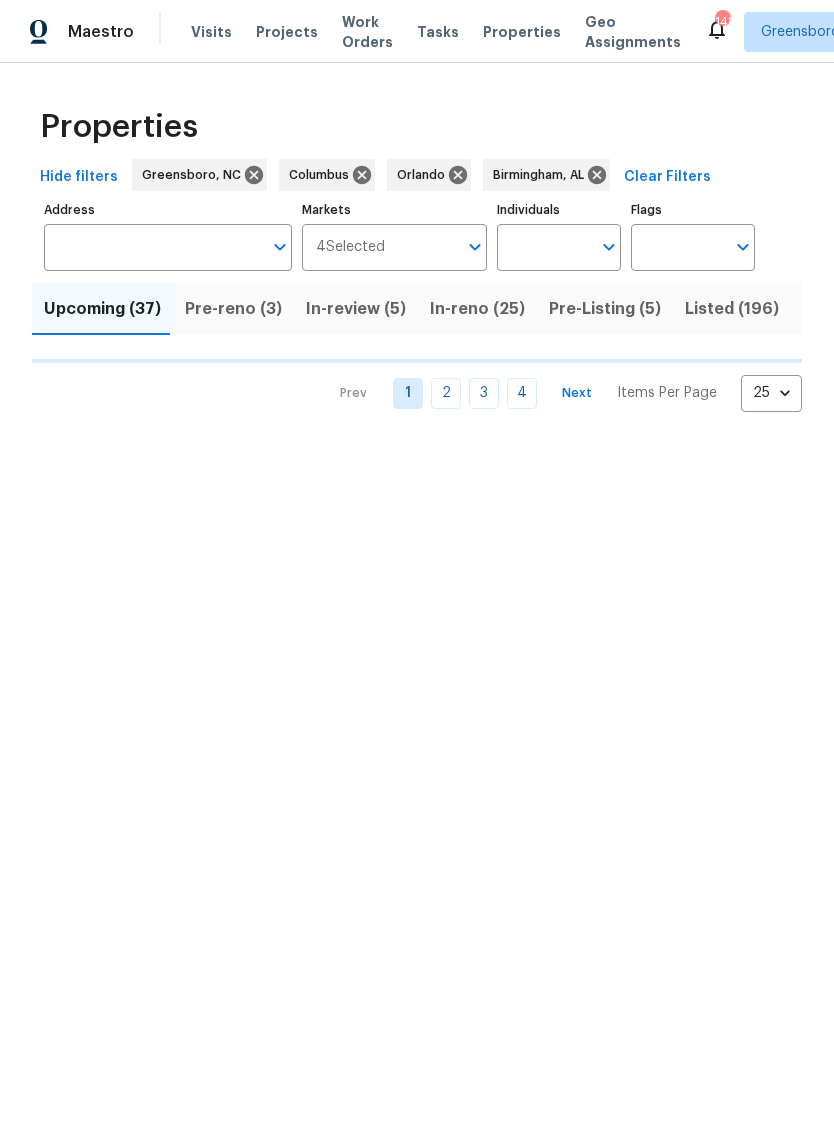 click on "Markets" at bounding box center [421, 247] 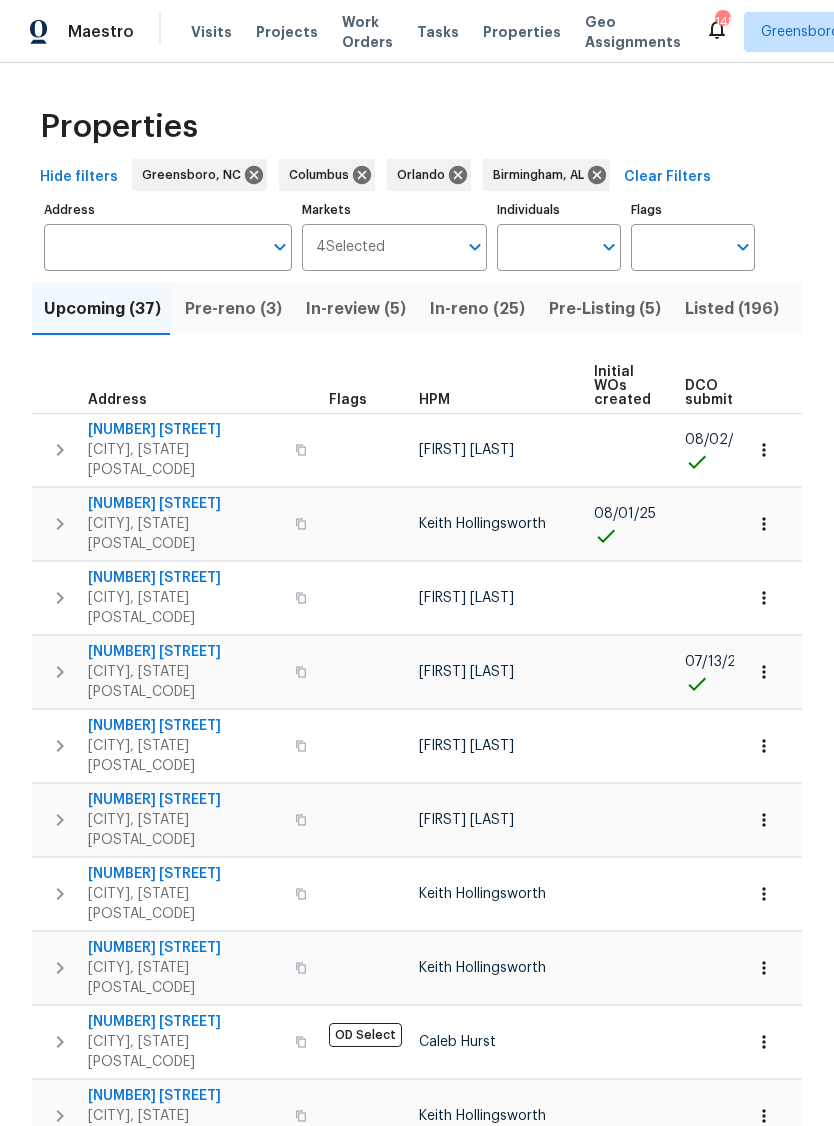 click on "Markets" at bounding box center [421, 247] 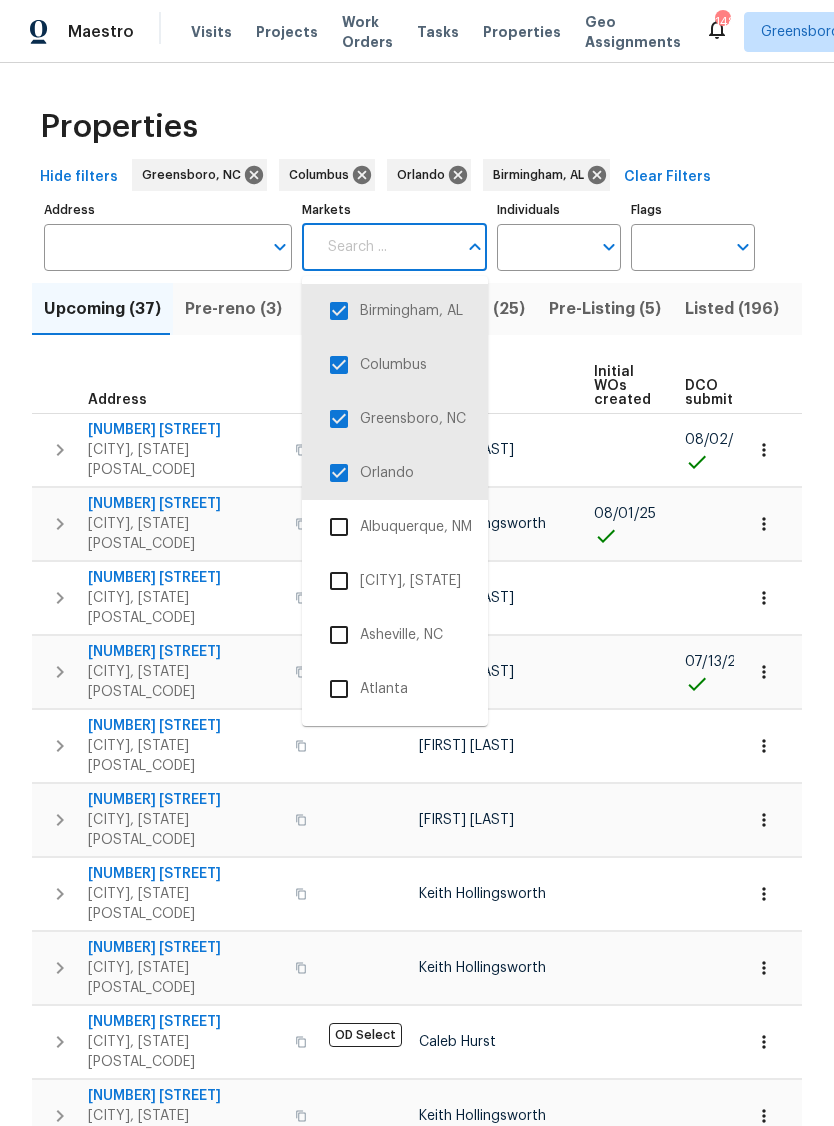 click at bounding box center [339, 473] 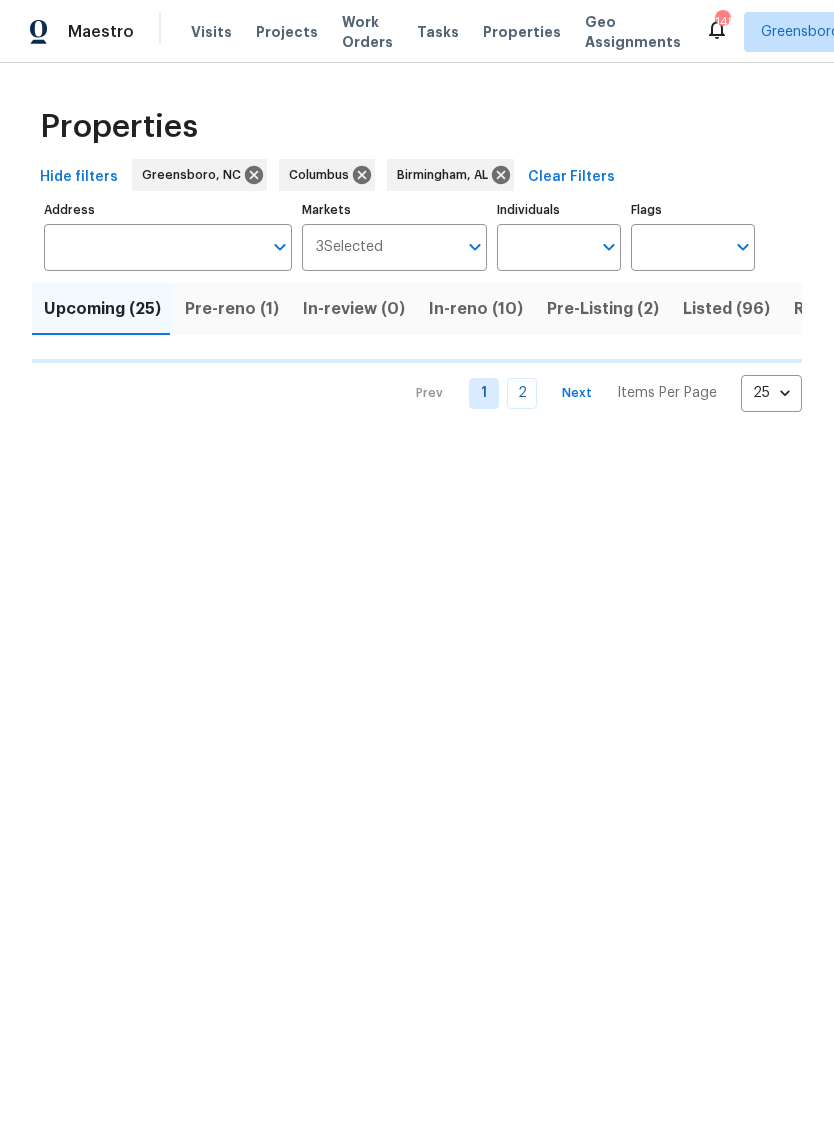 click on "Markets" at bounding box center (420, 247) 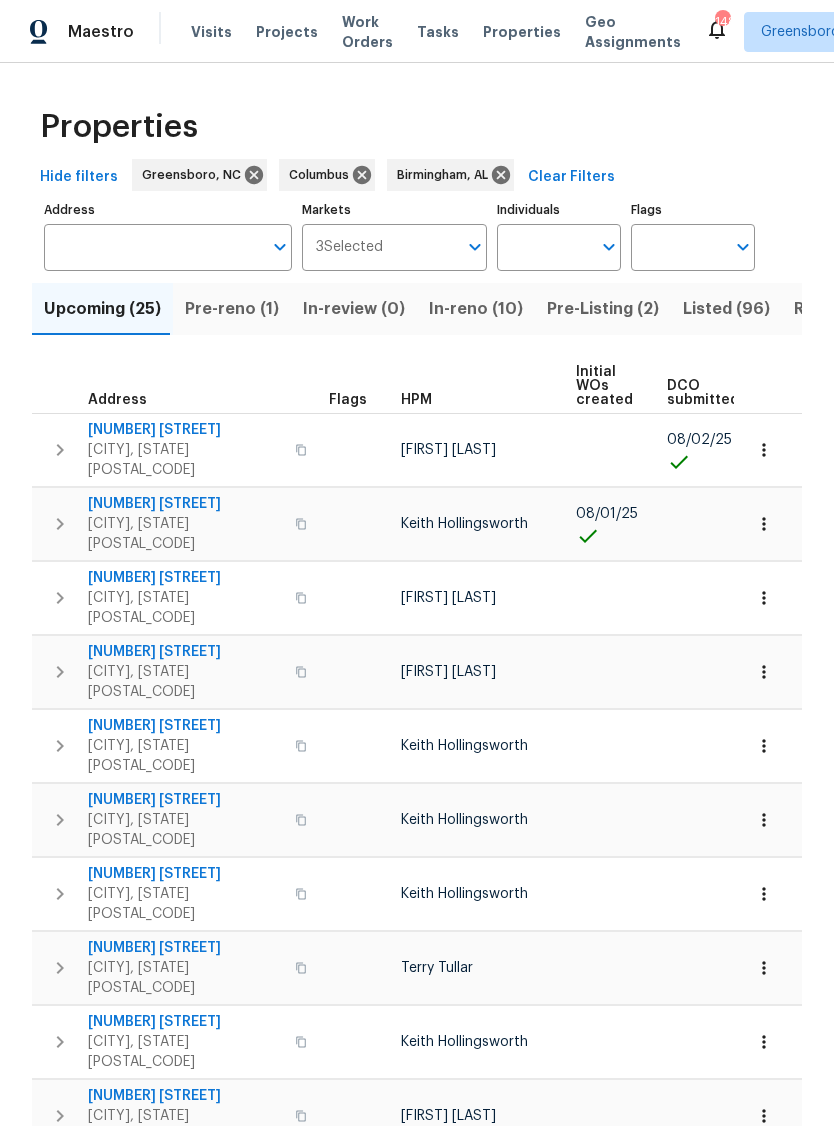 click on "Markets" at bounding box center (420, 247) 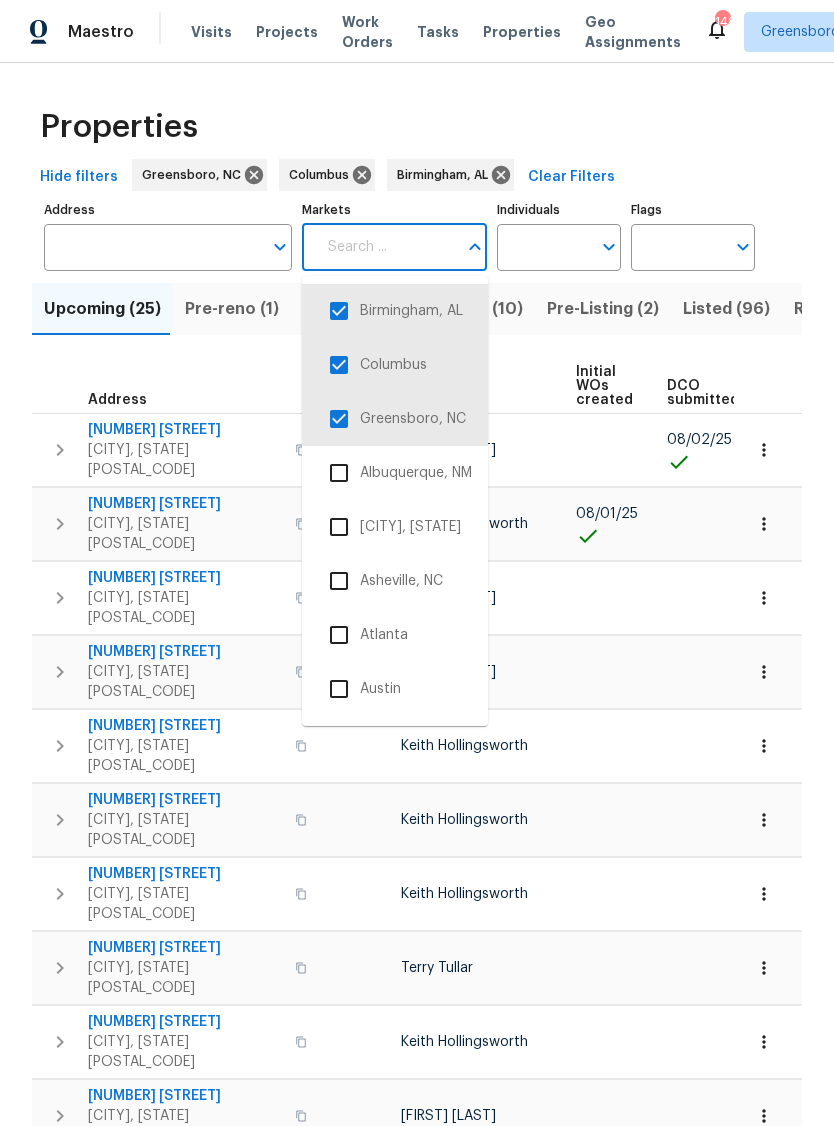 click at bounding box center (339, 419) 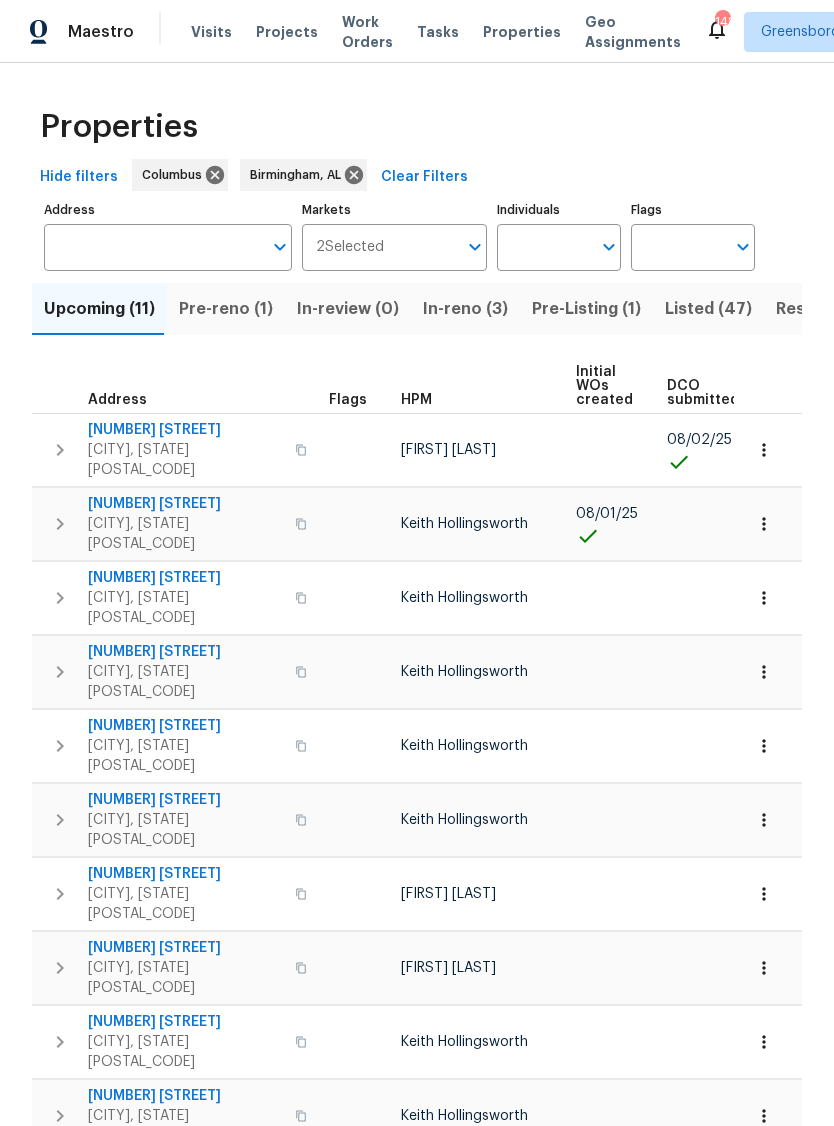 click on "Markets" at bounding box center (421, 247) 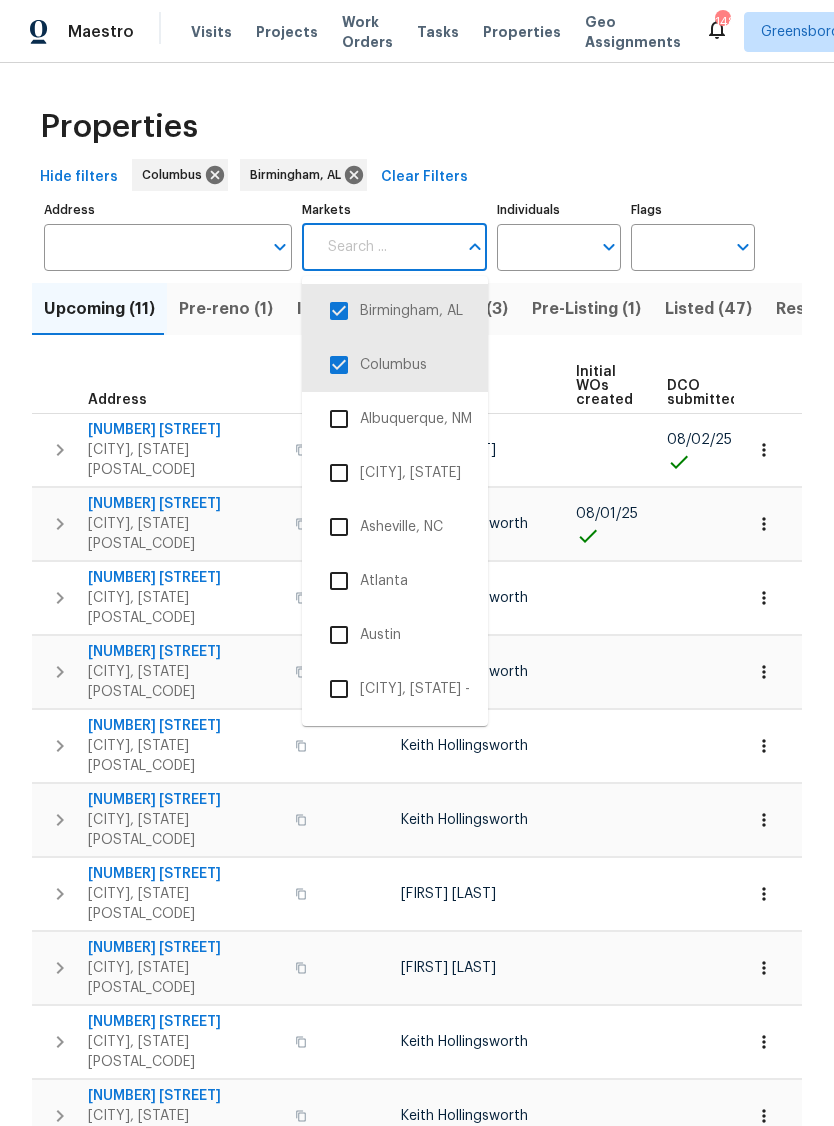 click at bounding box center [339, 365] 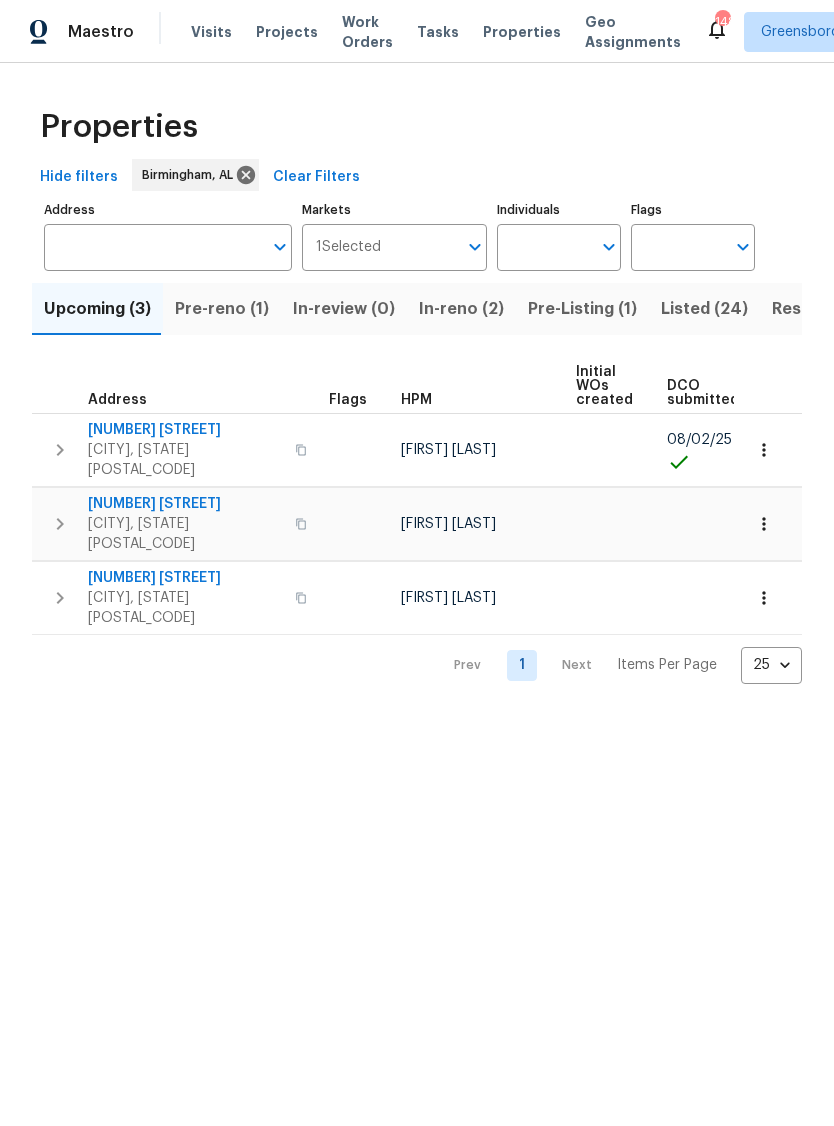 click on "Listed (24)" at bounding box center (704, 309) 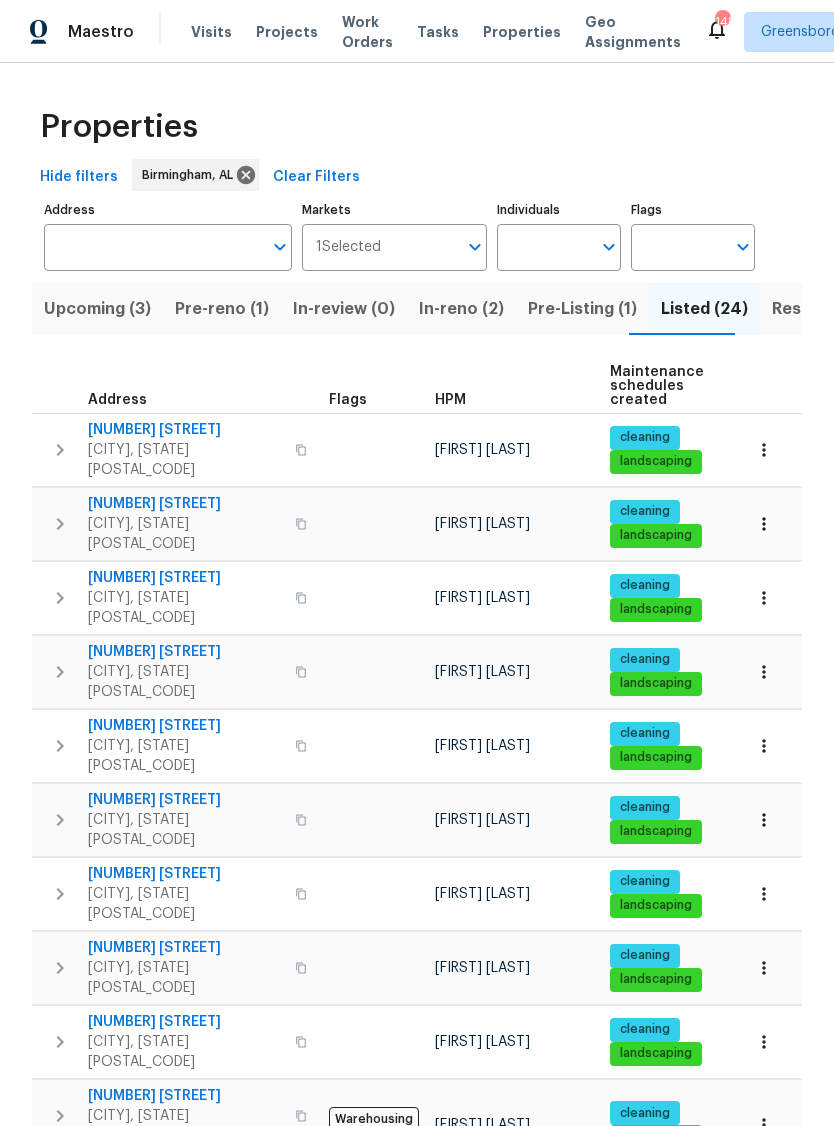 scroll, scrollTop: 16, scrollLeft: 0, axis: vertical 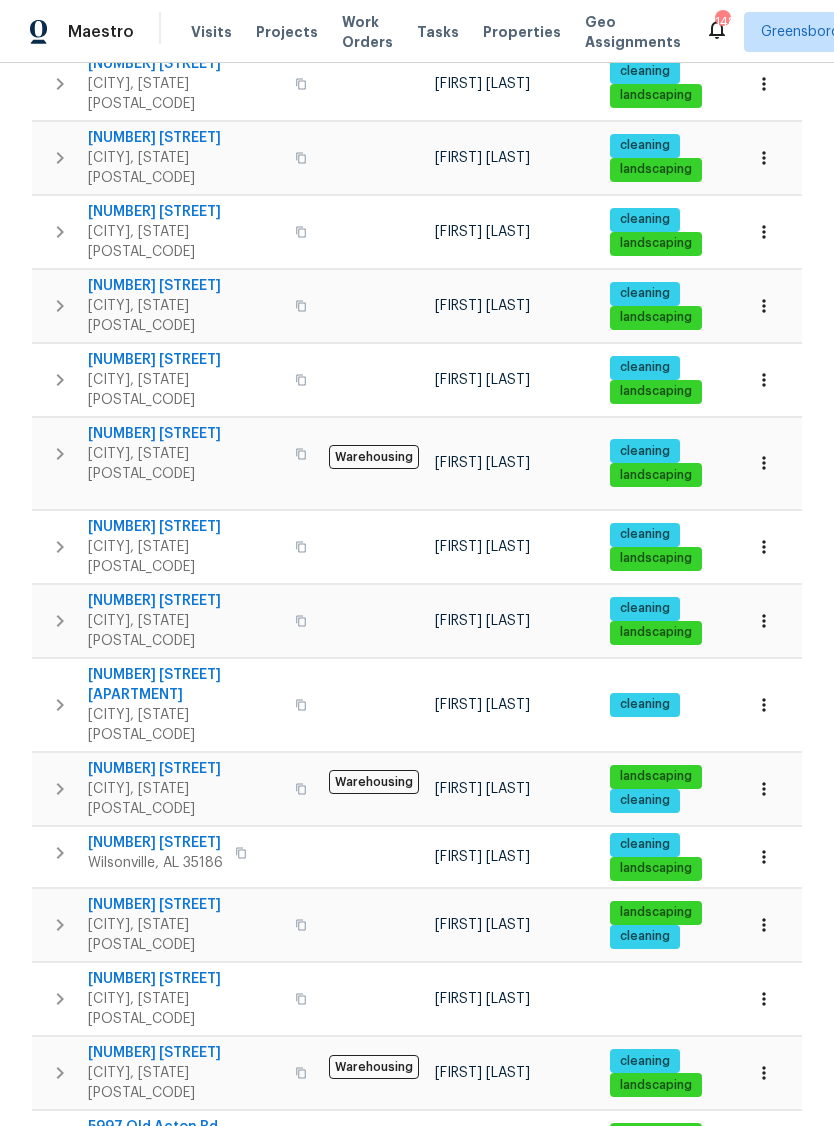 click on "[CITY], [STATE] [POSTAL_CODE]" at bounding box center (185, 1009) 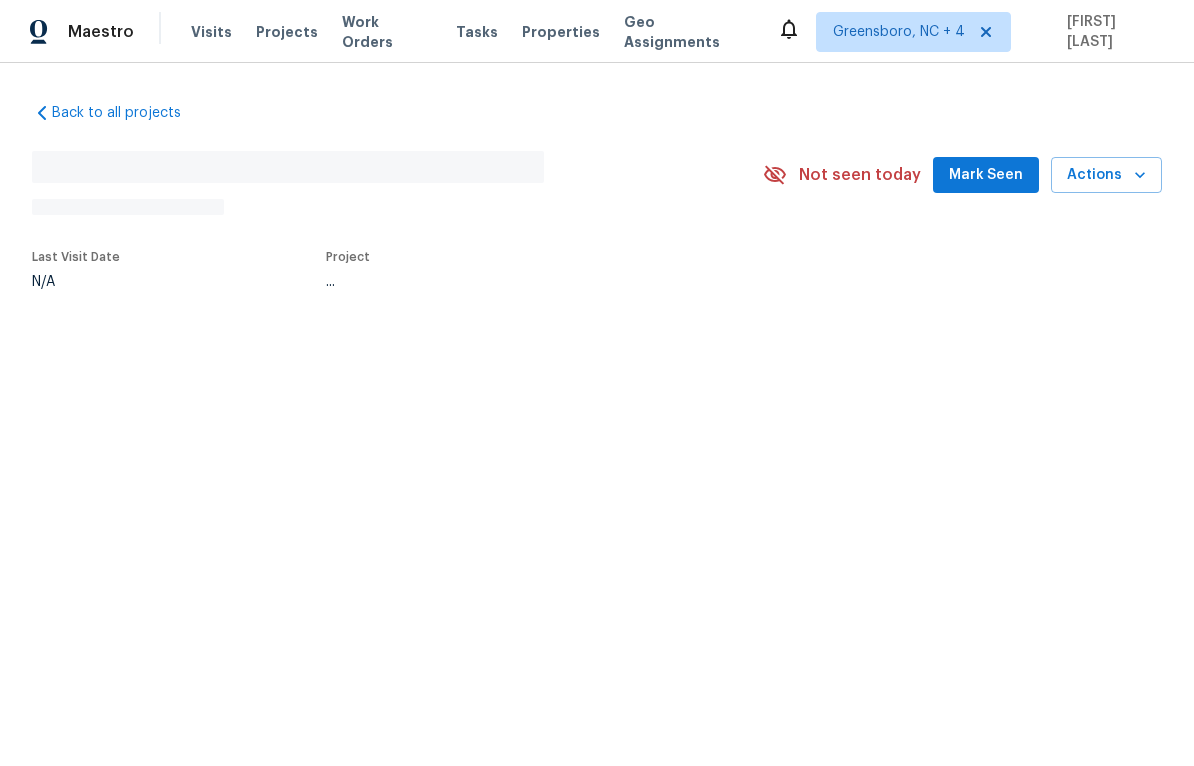 scroll, scrollTop: 0, scrollLeft: 0, axis: both 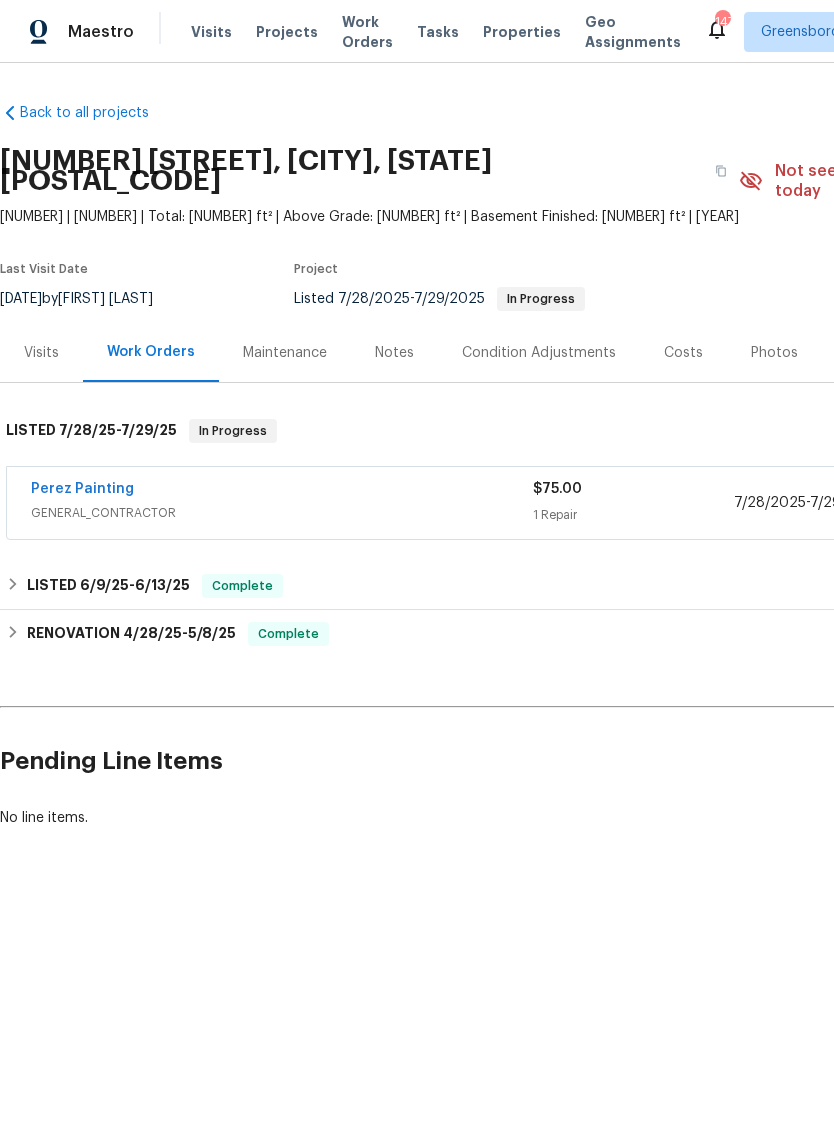 click on "Properties" at bounding box center [522, 32] 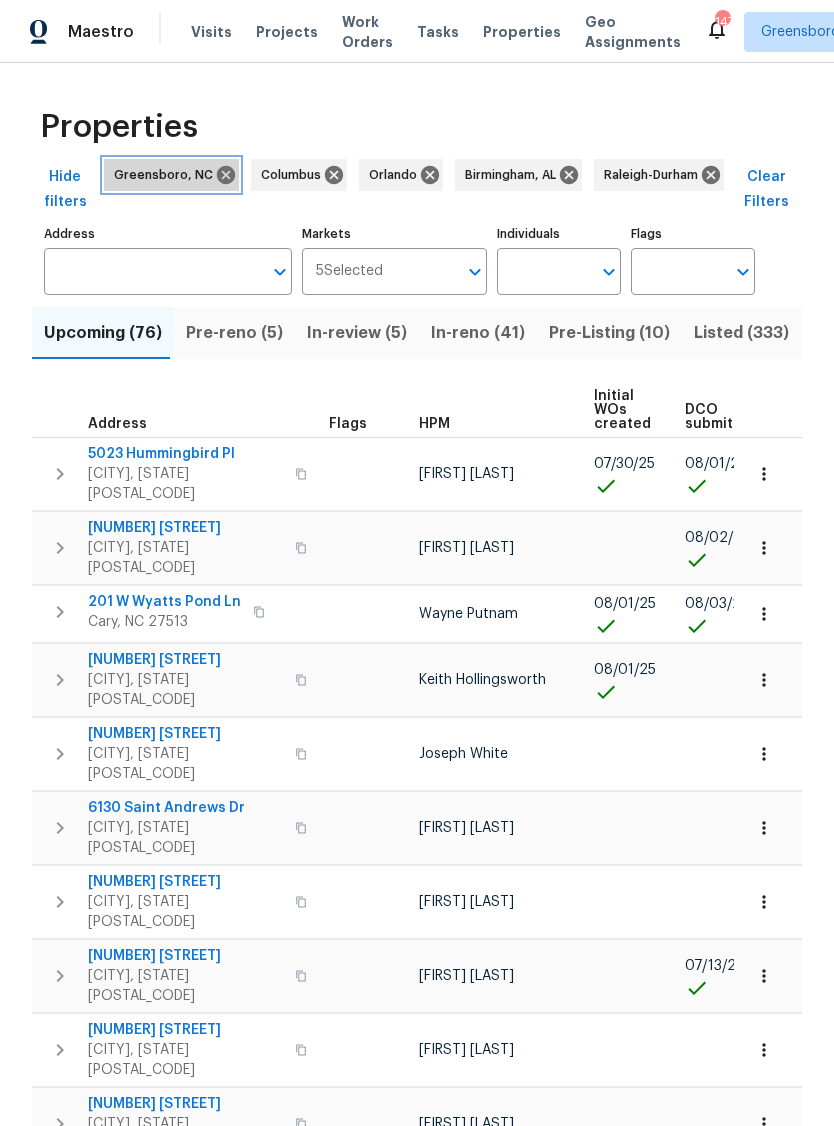click 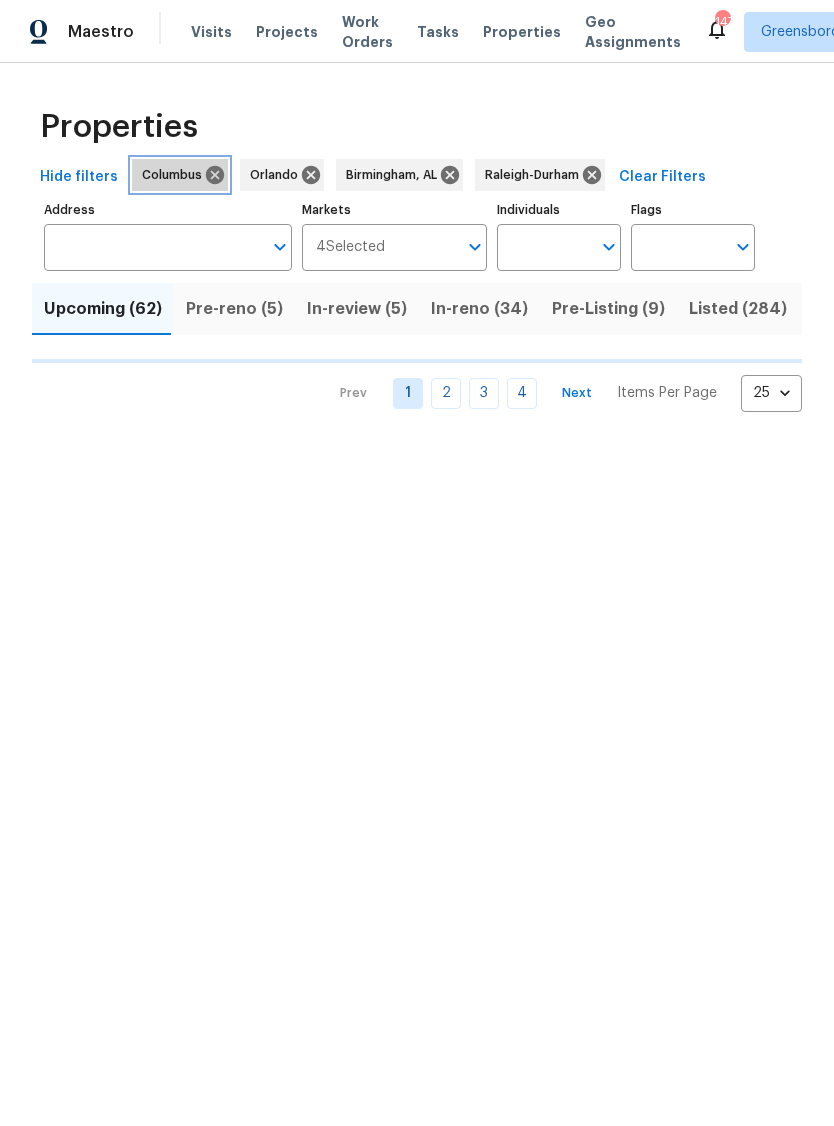 click 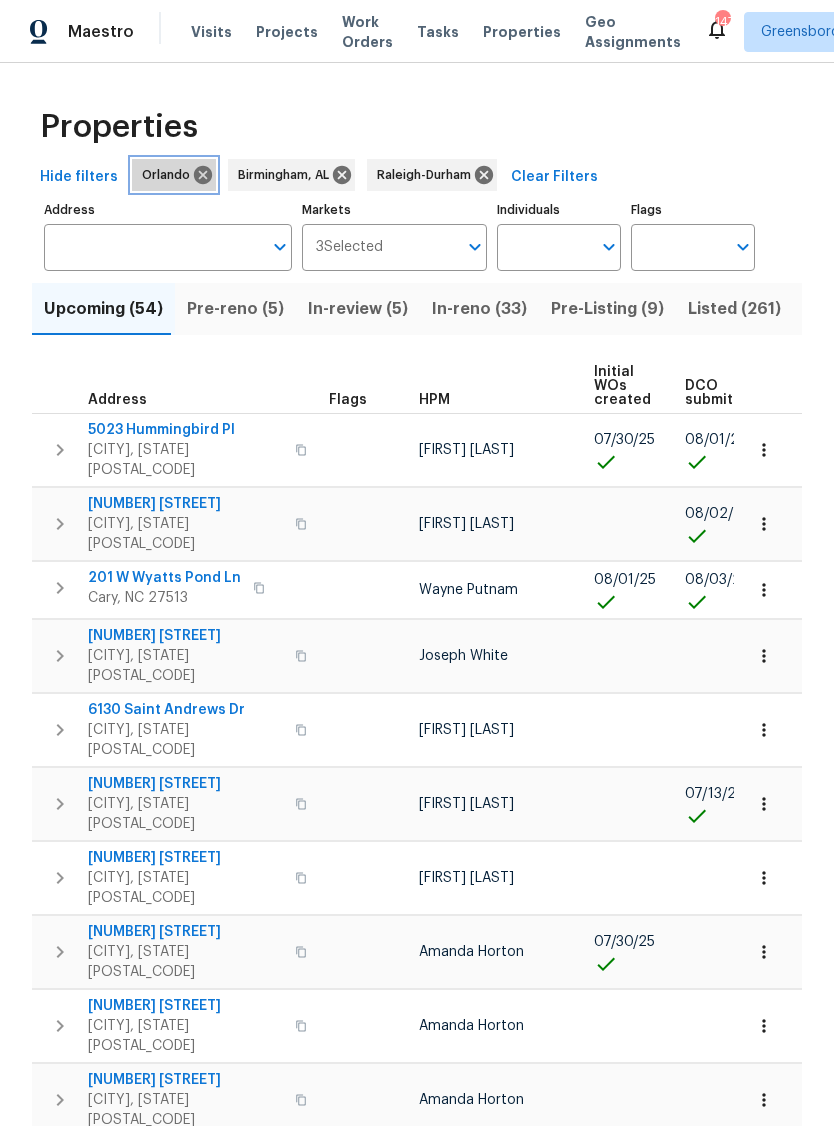 click 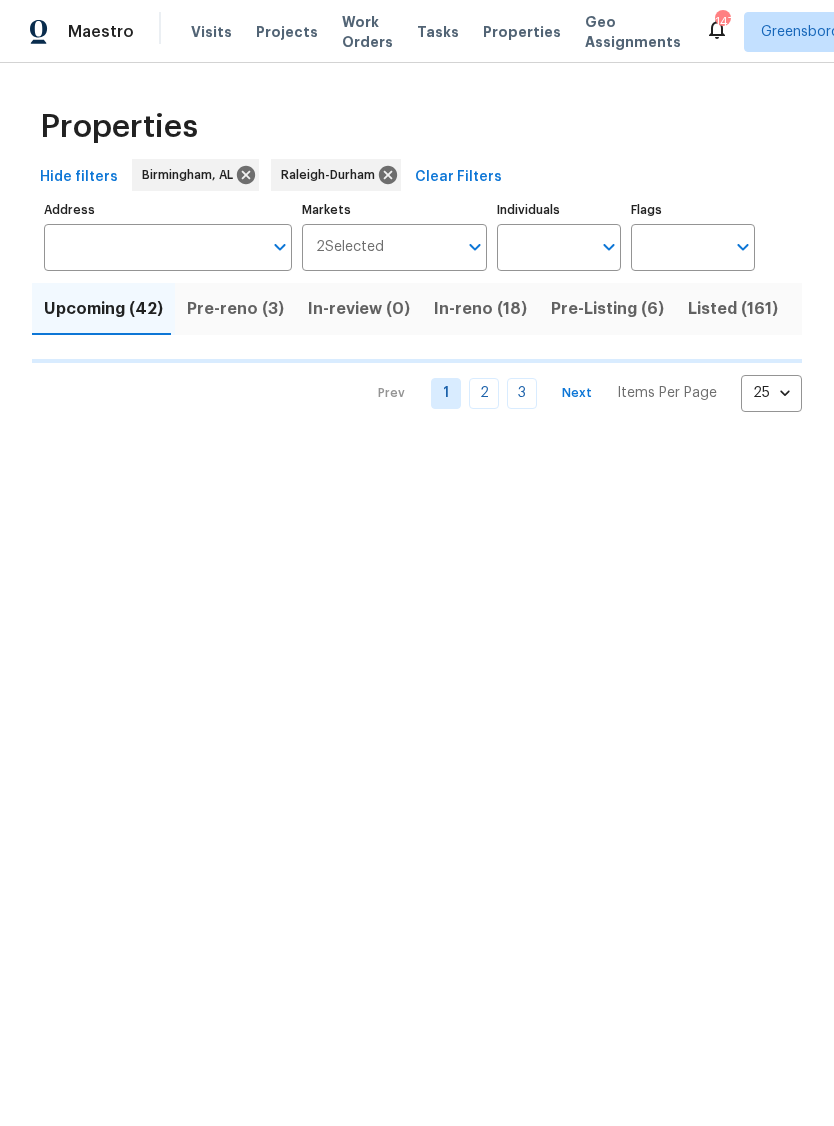 click on "Address" at bounding box center [153, 247] 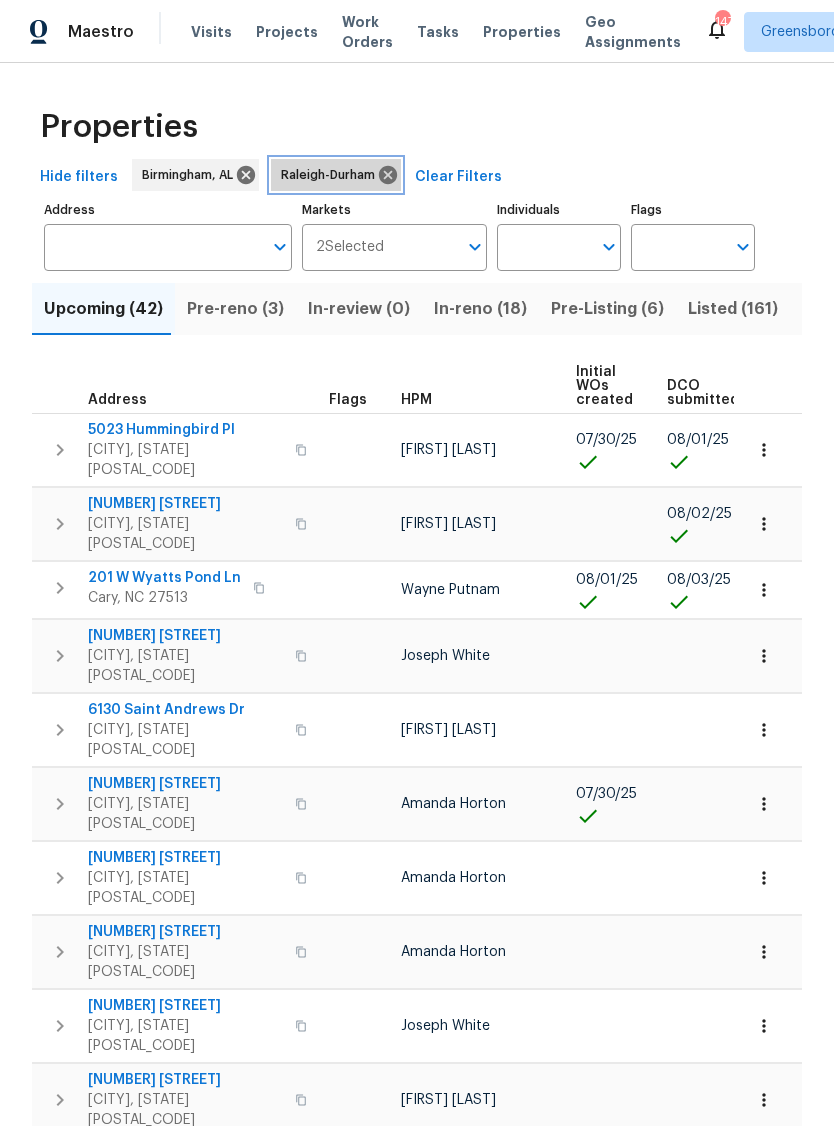 click 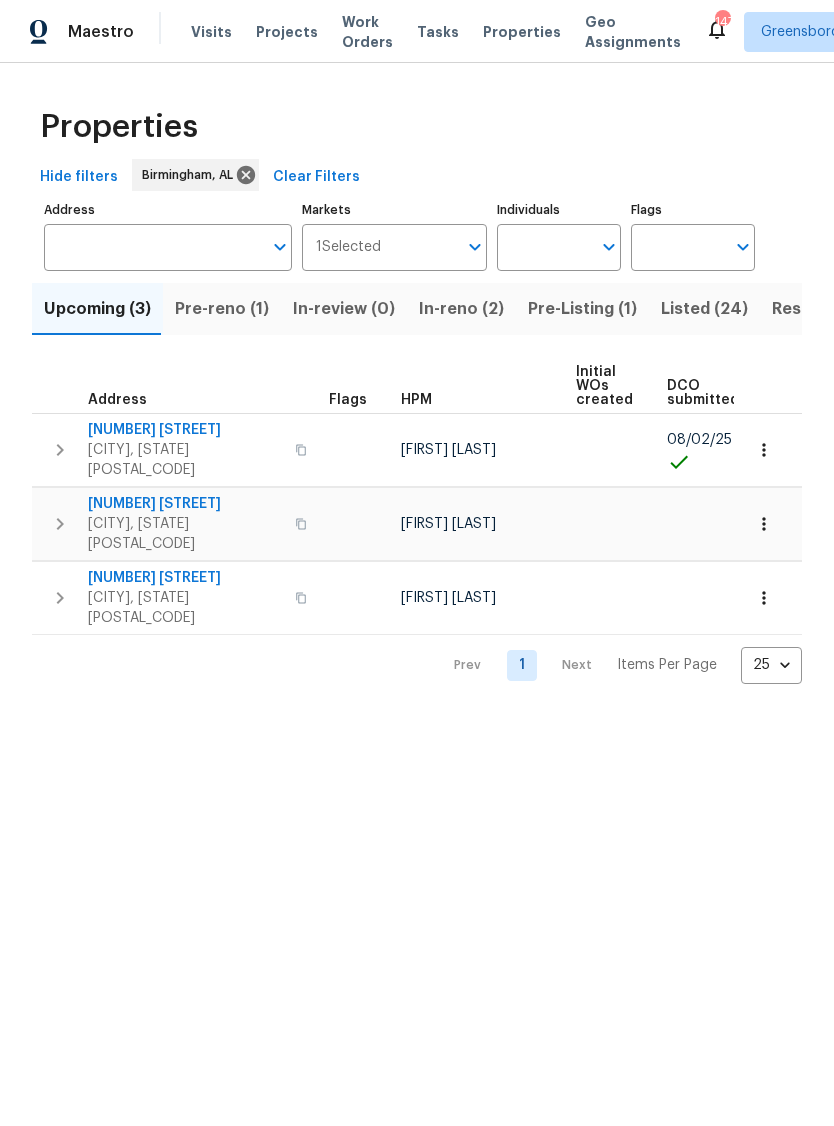 click on "Listed (24)" at bounding box center [704, 309] 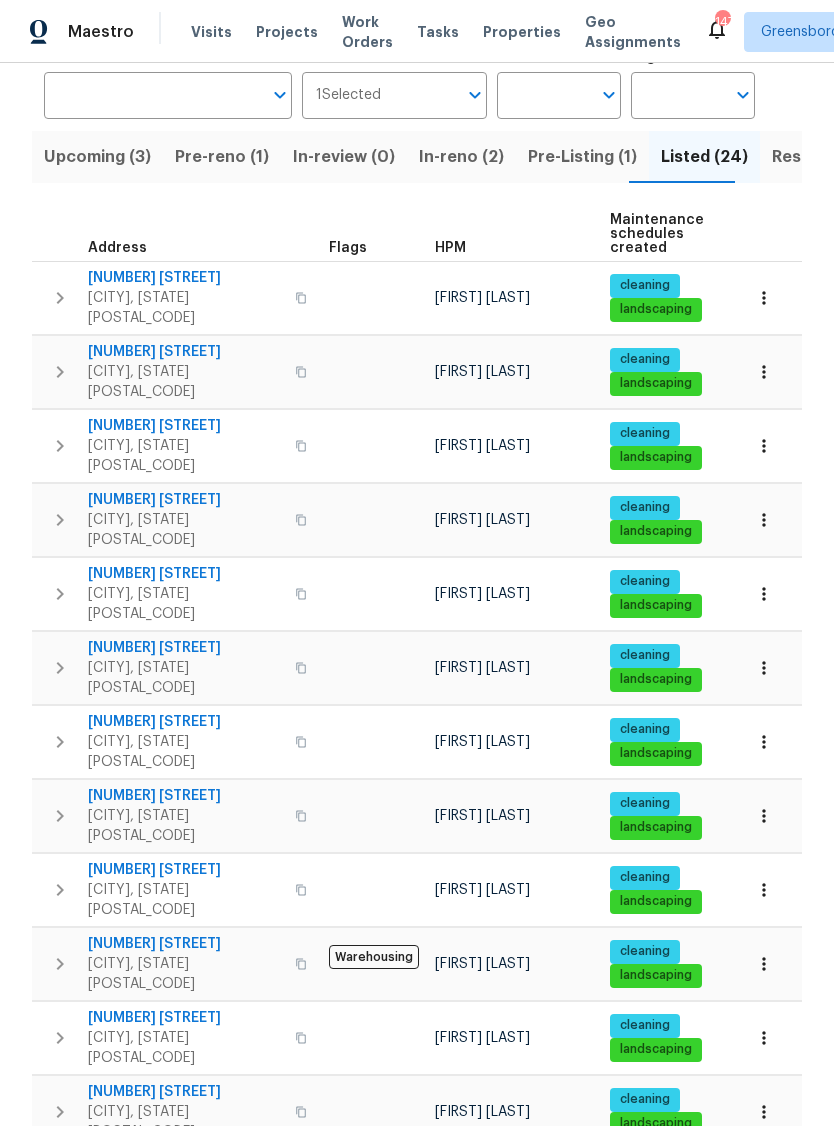scroll, scrollTop: 169, scrollLeft: 0, axis: vertical 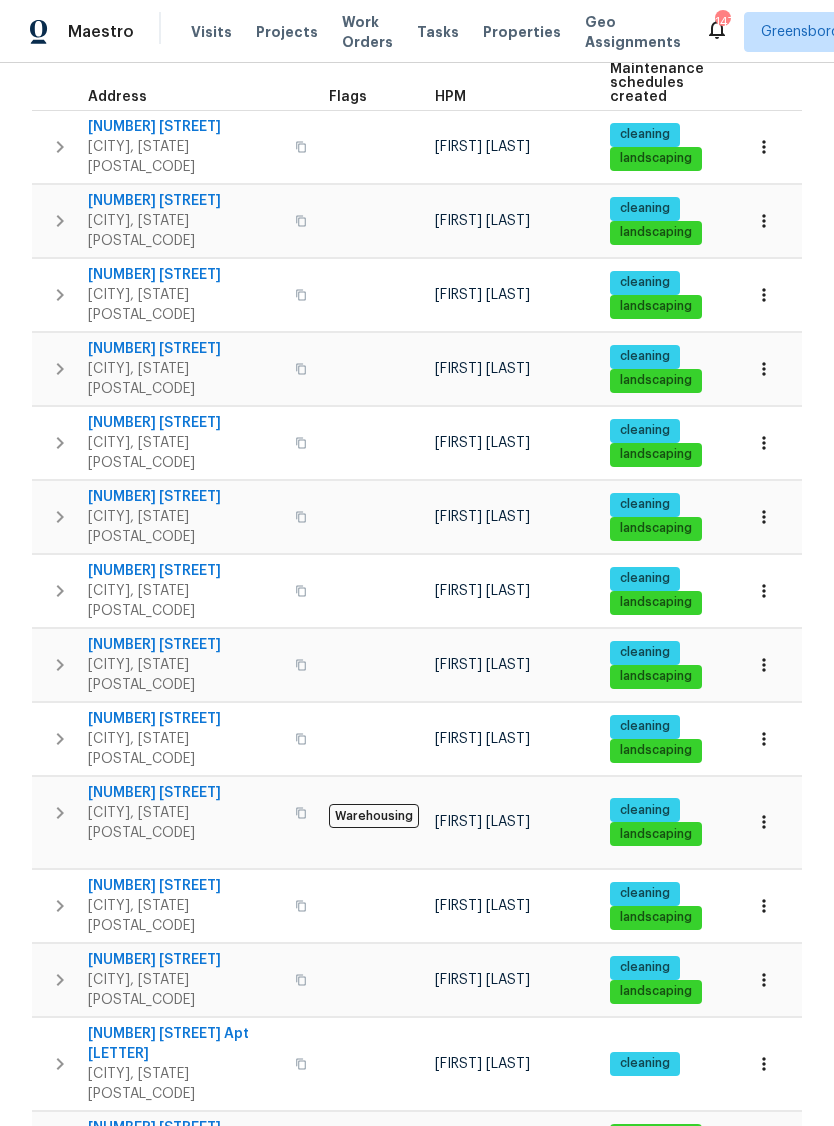 click on "[NUMBER] [STREET]" at bounding box center (185, 201) 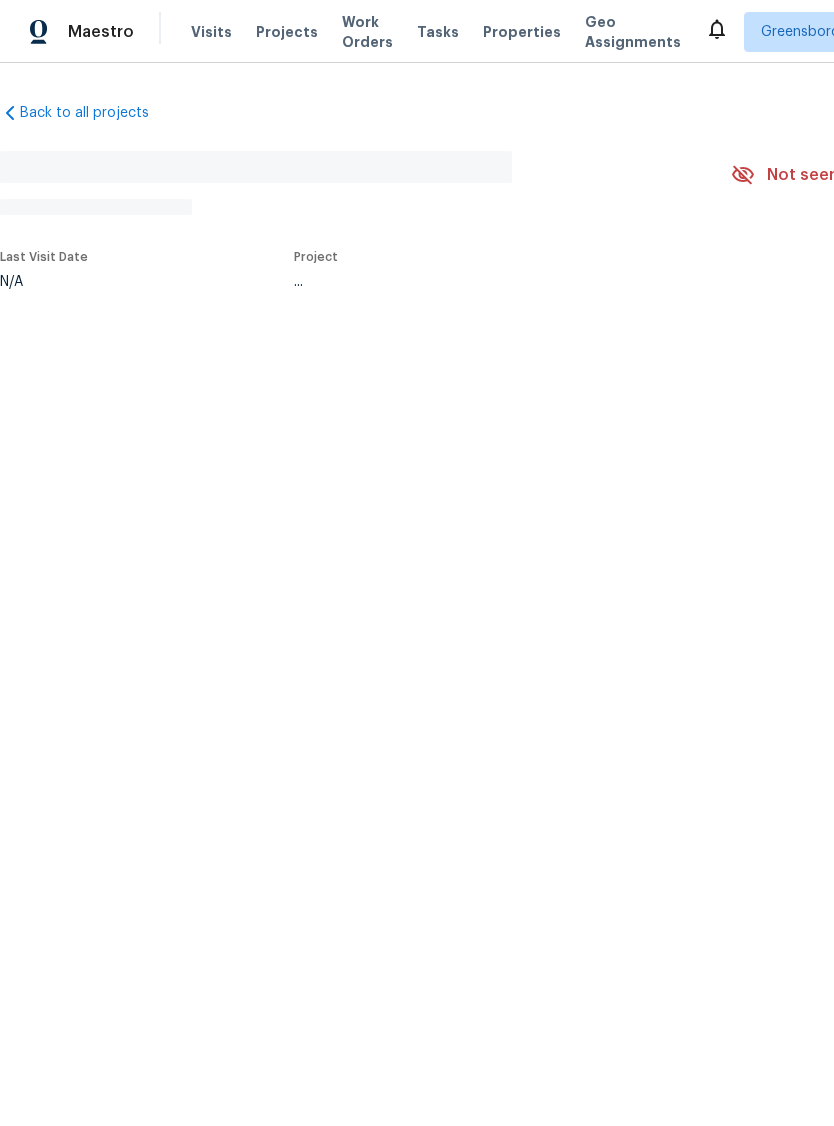 scroll, scrollTop: 0, scrollLeft: 0, axis: both 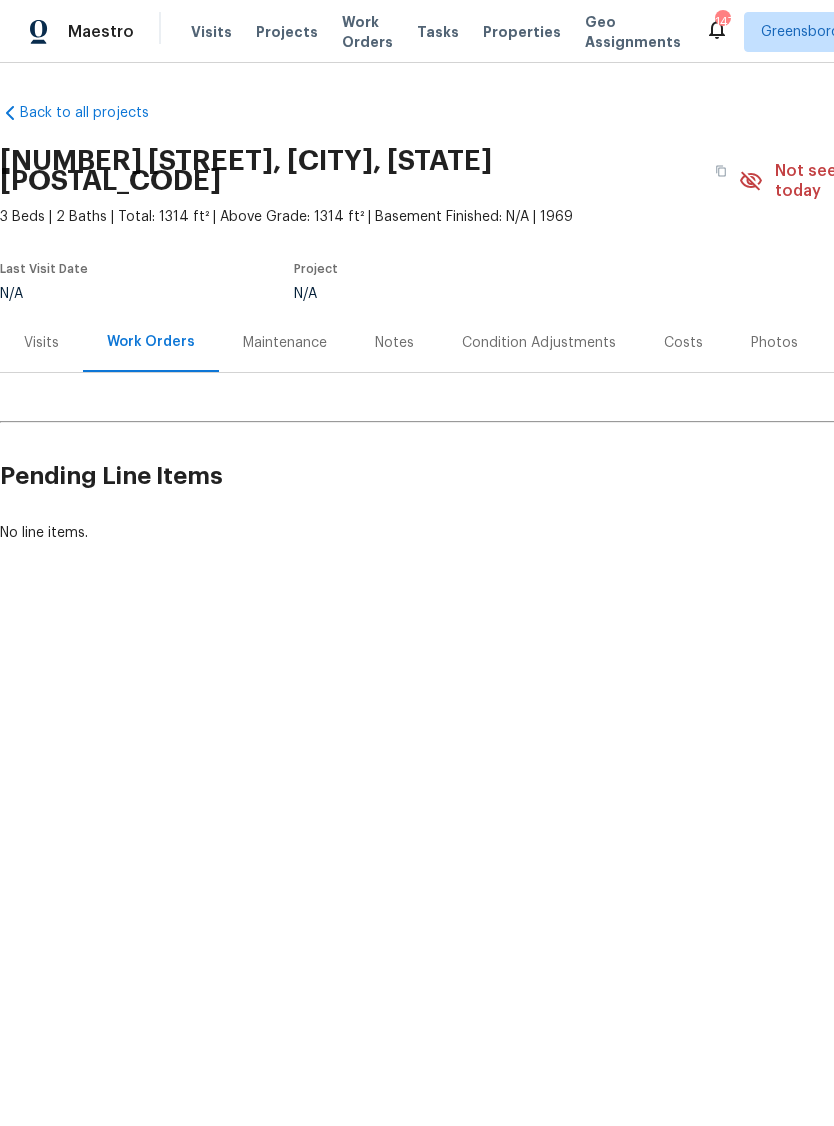 click on "Pending Line Items" at bounding box center [503, 476] 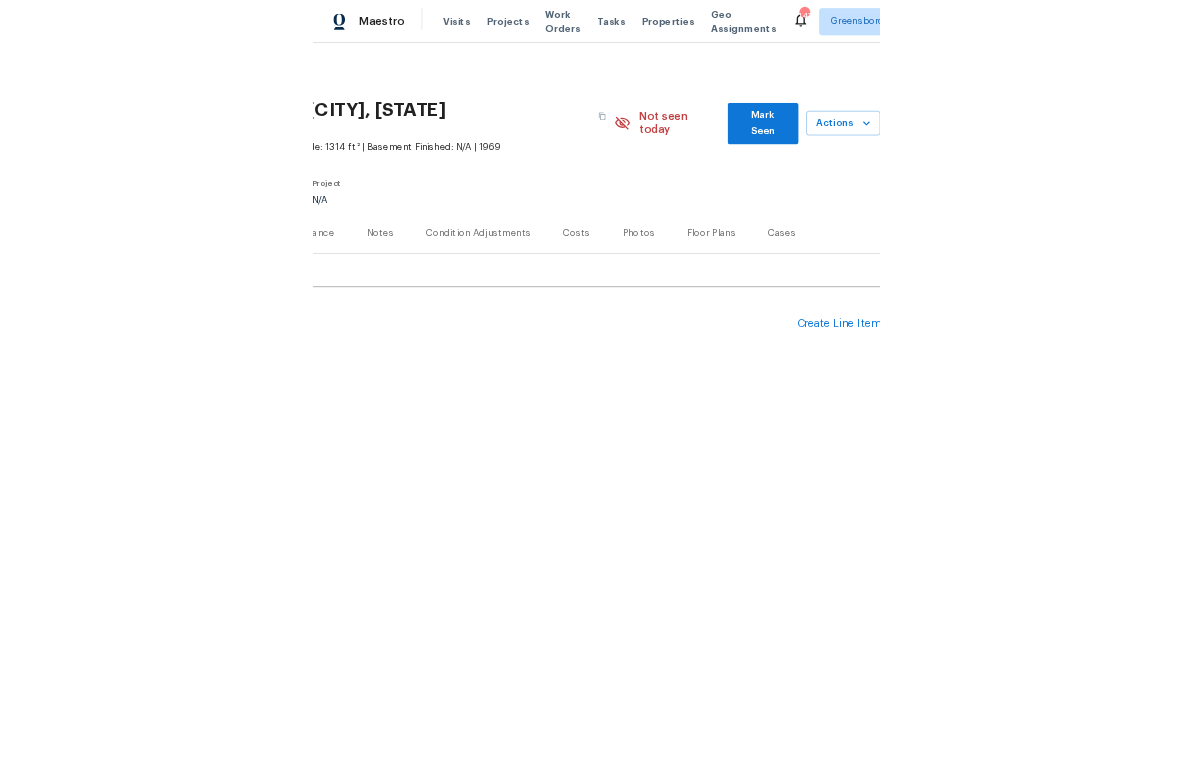 scroll, scrollTop: 0, scrollLeft: 296, axis: horizontal 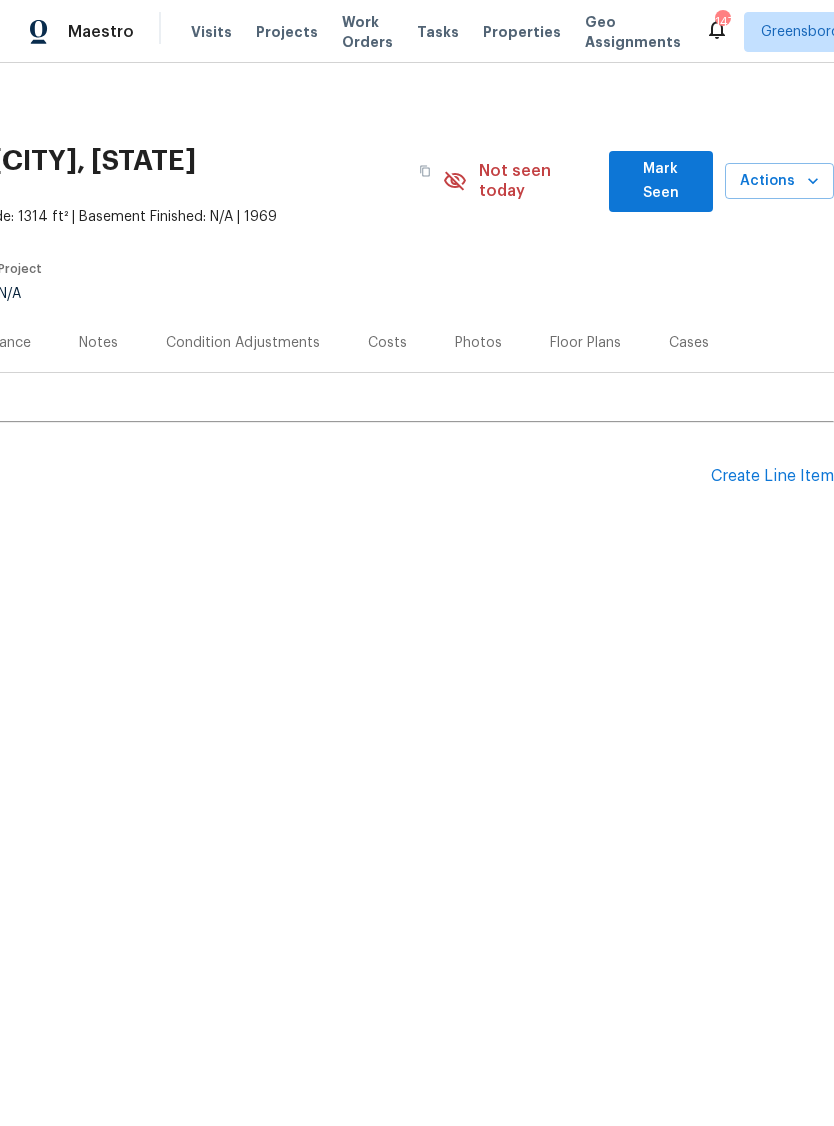 click on "Create Line Item" at bounding box center [772, 476] 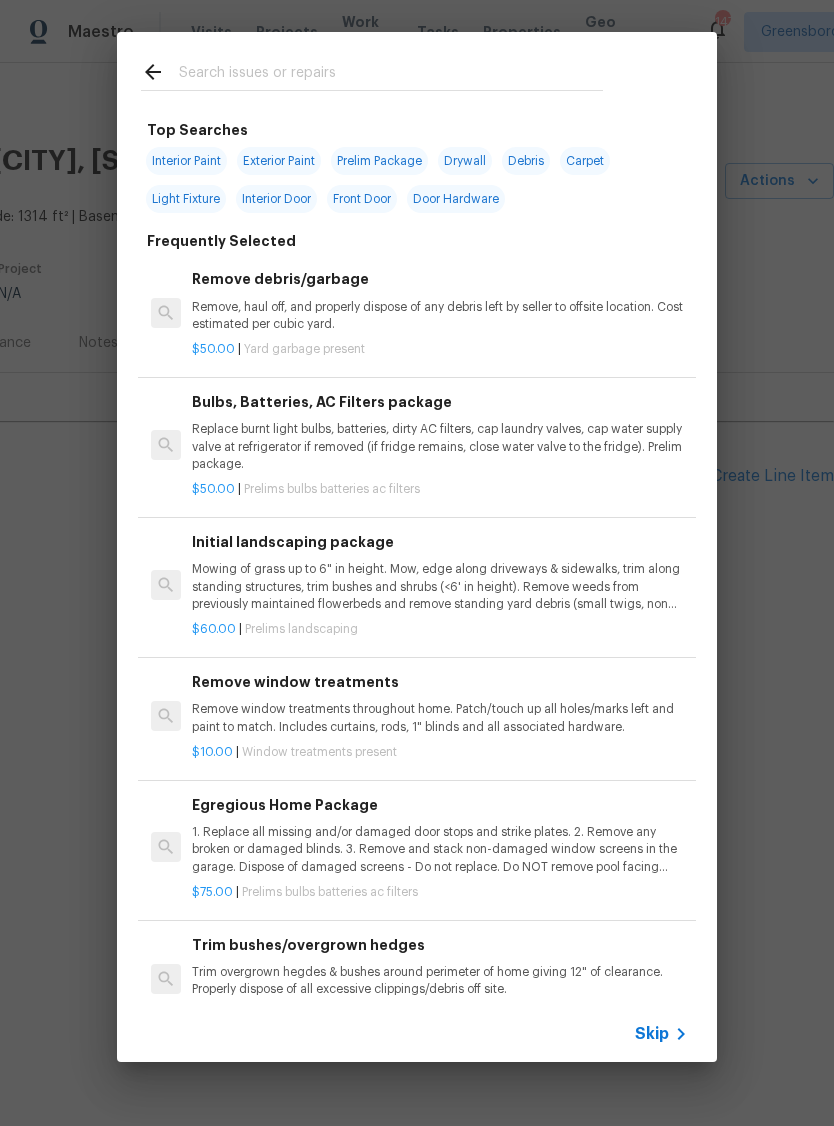 click at bounding box center (391, 75) 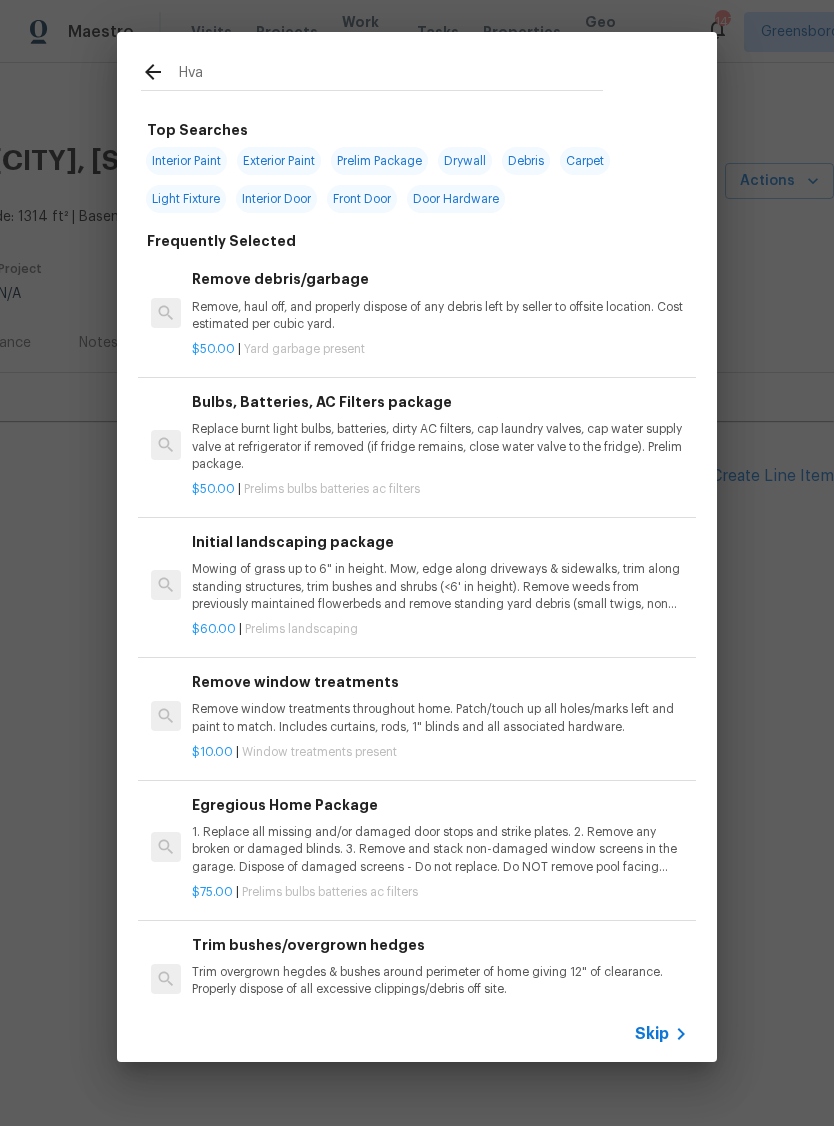 type on "Hvac" 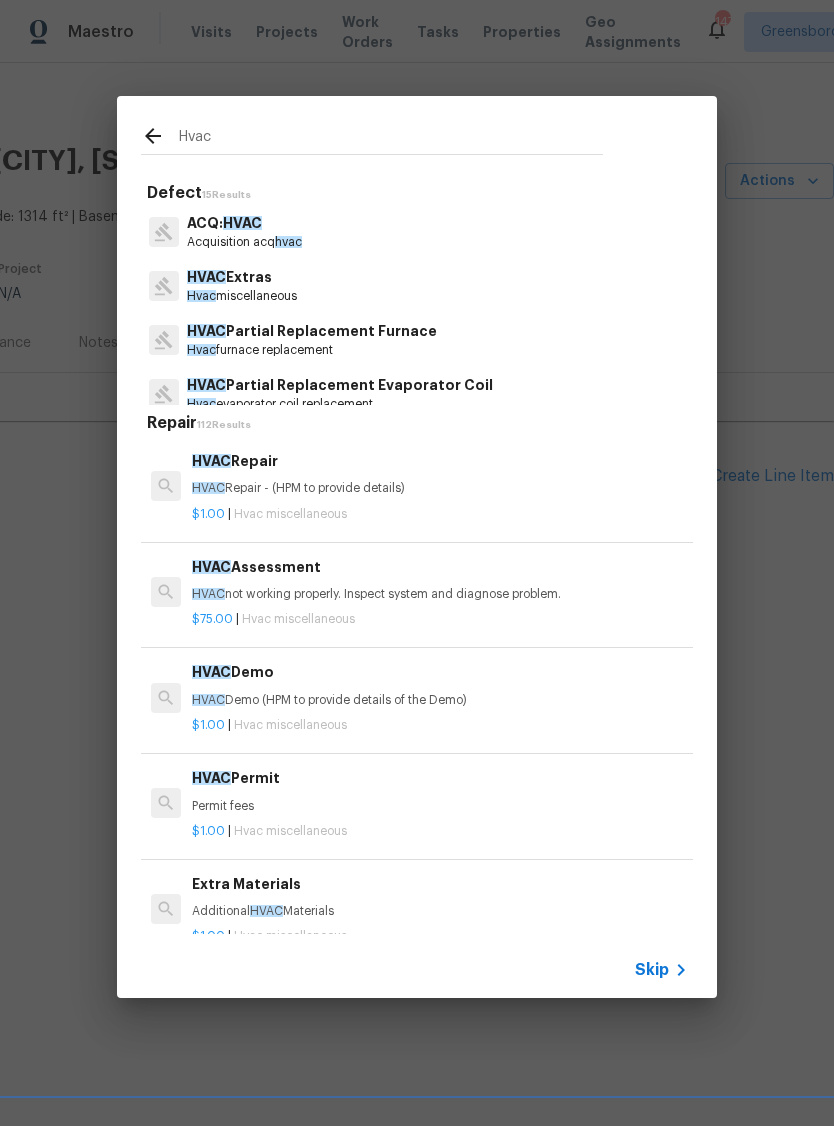click on "HVAC  Repair HVAC  Repair - (HPM to provide details)" at bounding box center [440, 474] 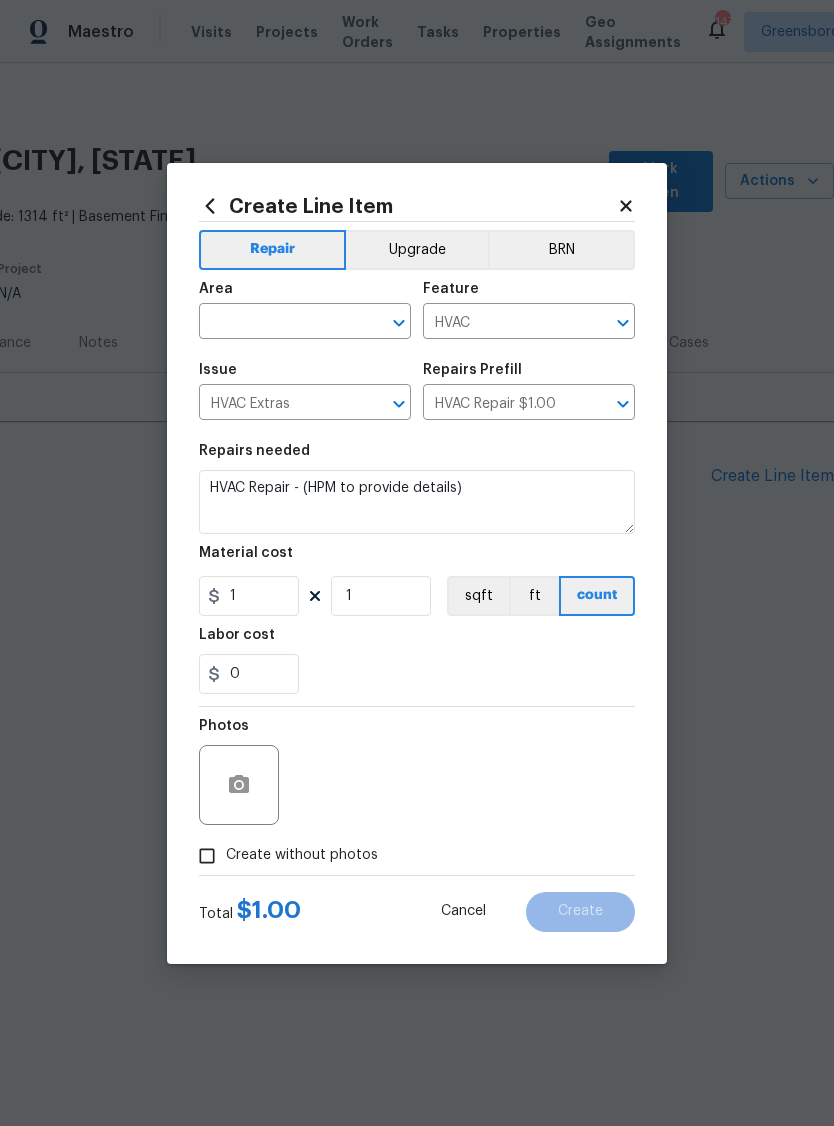 click at bounding box center (277, 323) 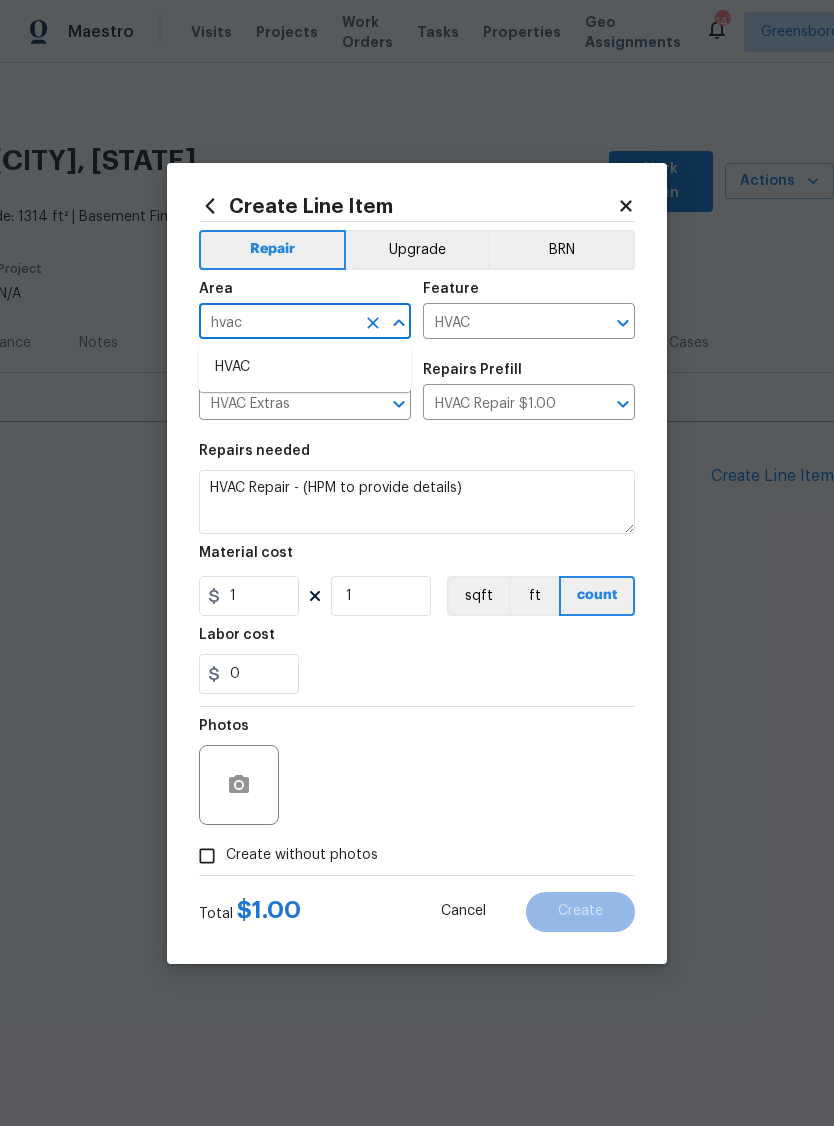 click on "HVAC" at bounding box center (305, 367) 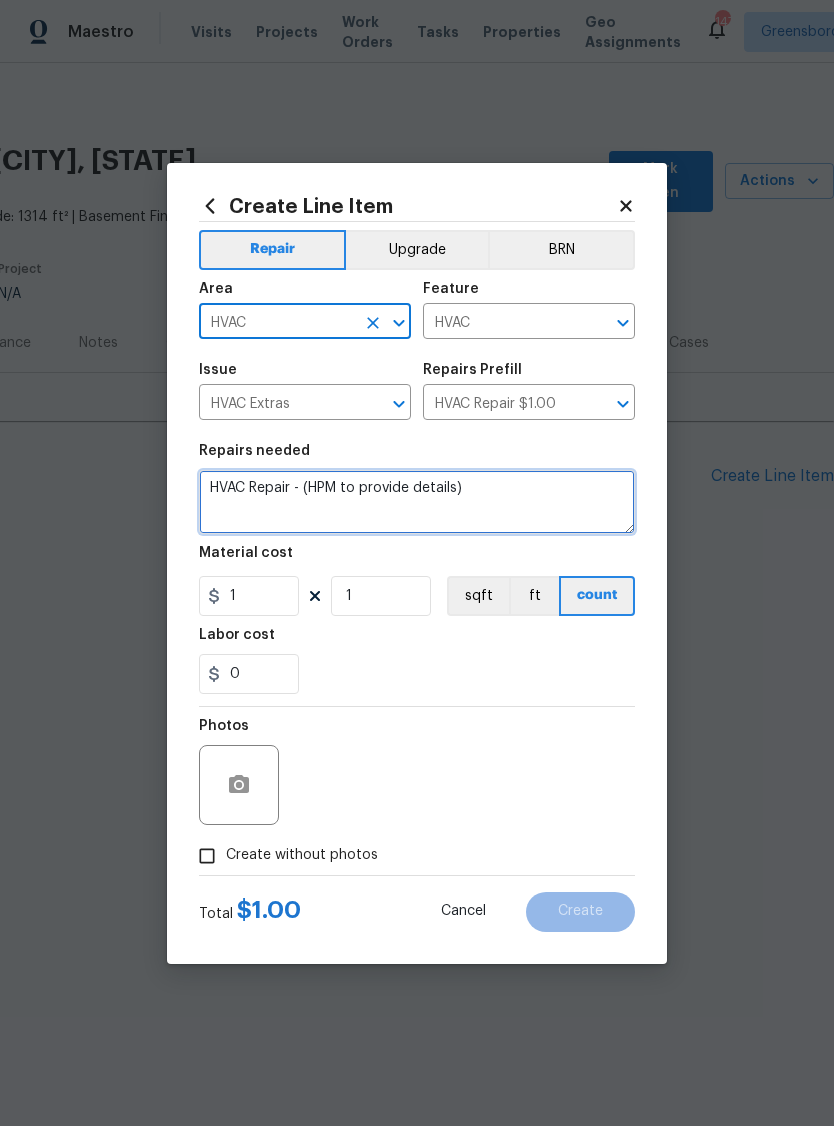 click on "HVAC Repair - (HPM to provide details)" at bounding box center (417, 502) 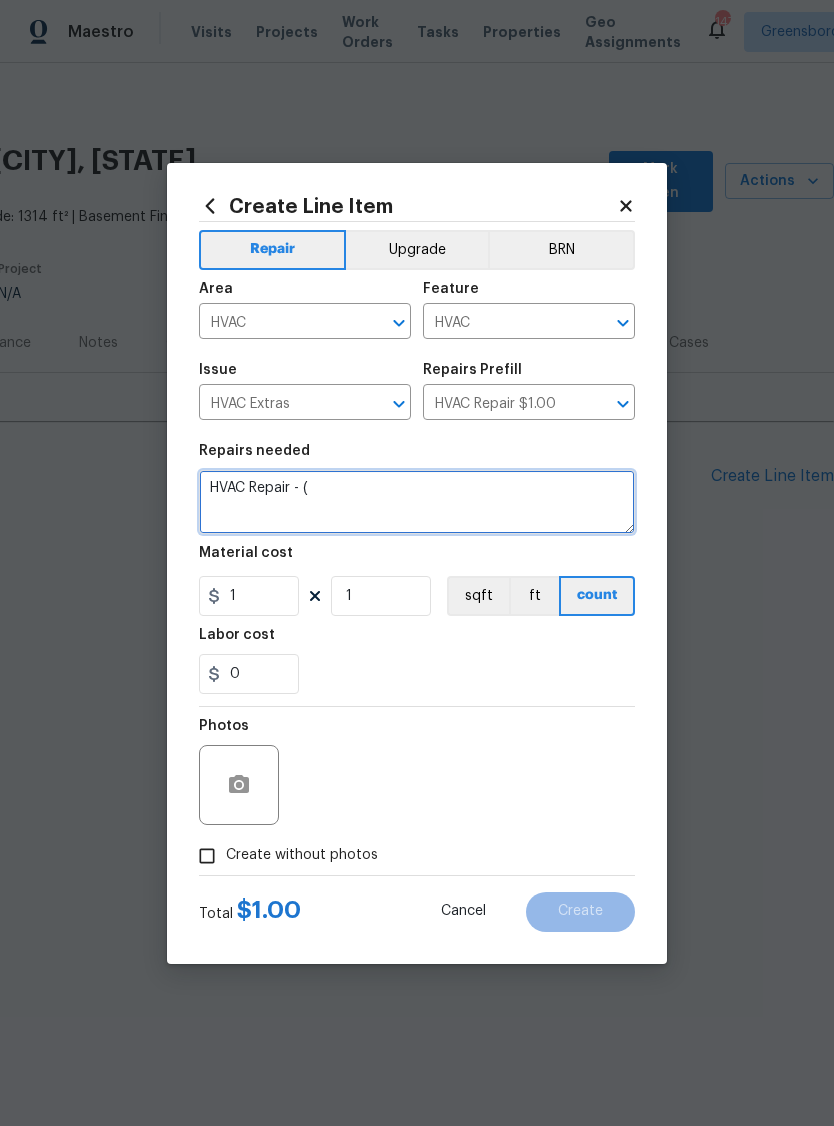 type on "HVAC" 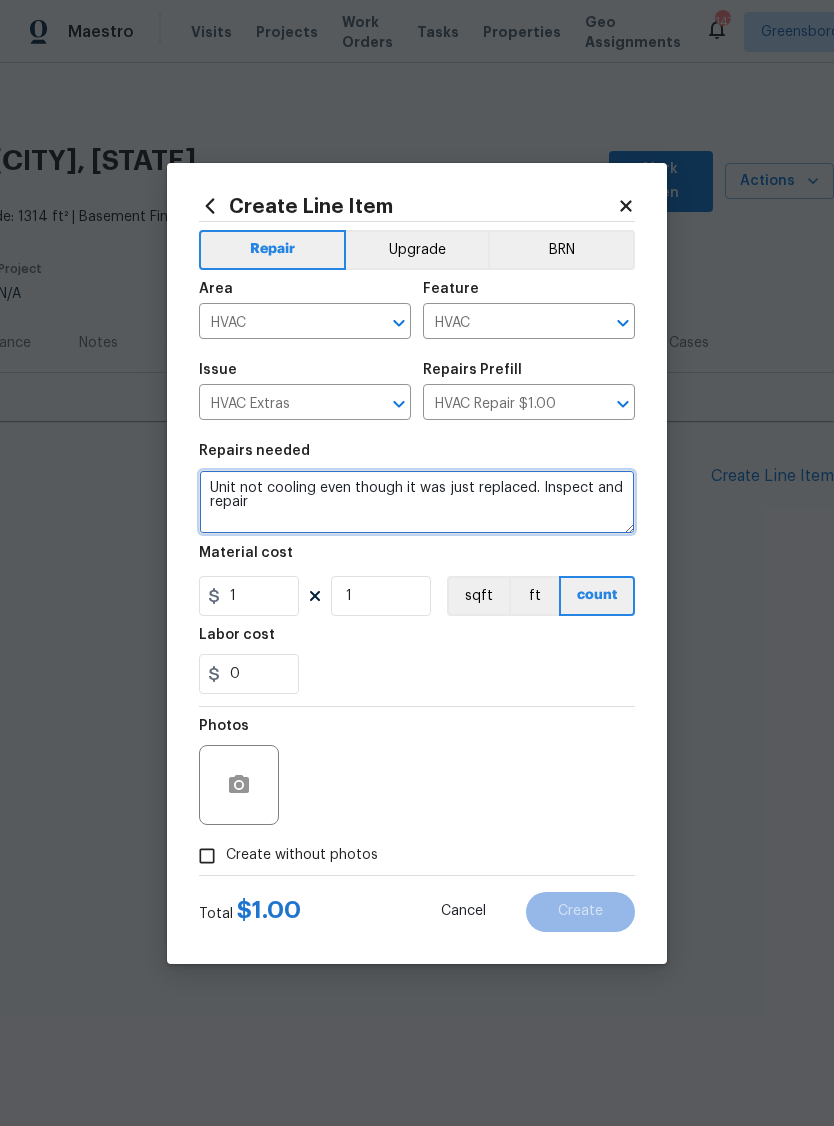 type on "Unit not cooling even though it was just replaced. Inspect and repair" 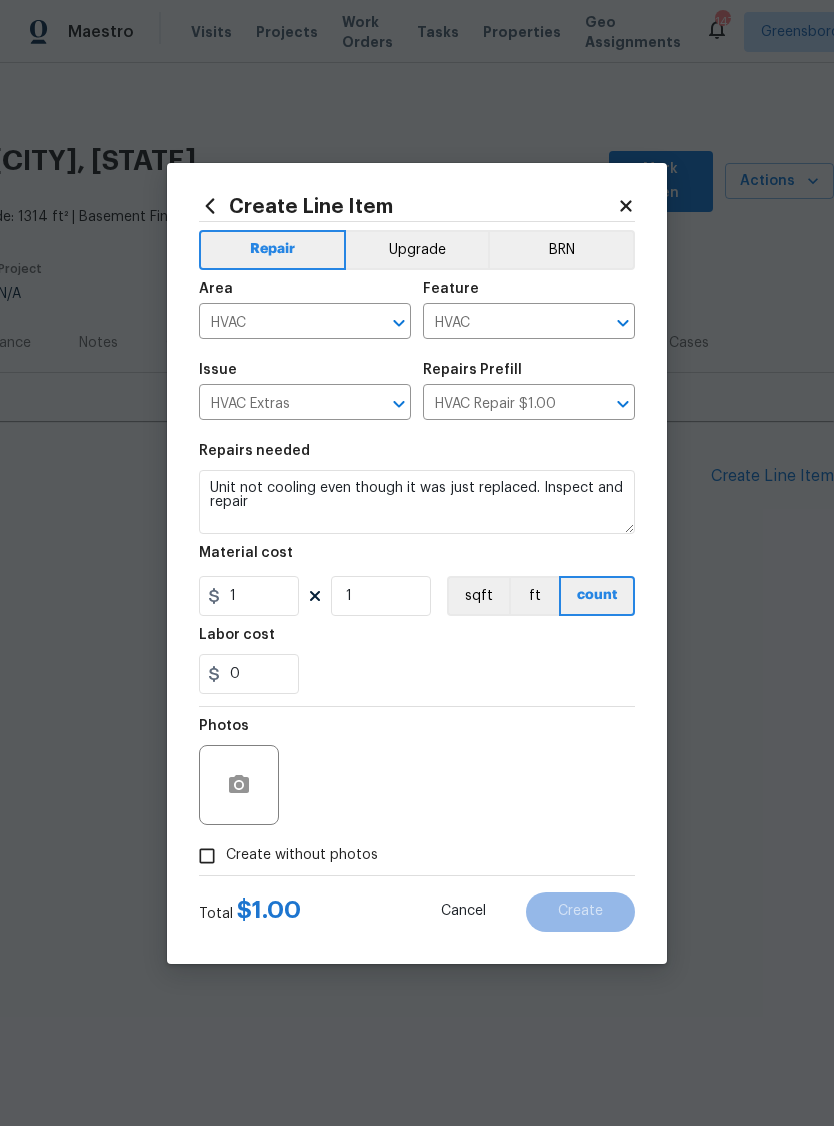 click on "0" at bounding box center (417, 674) 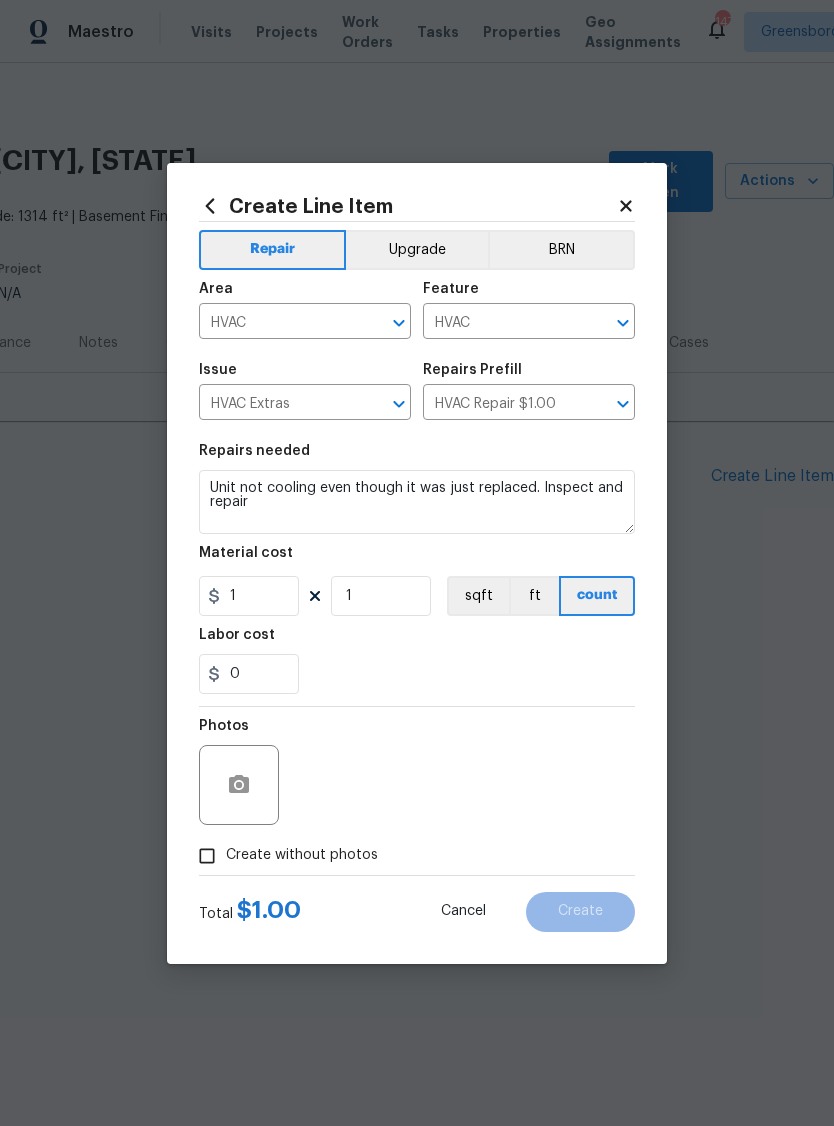 click on "Create without photos" at bounding box center (302, 855) 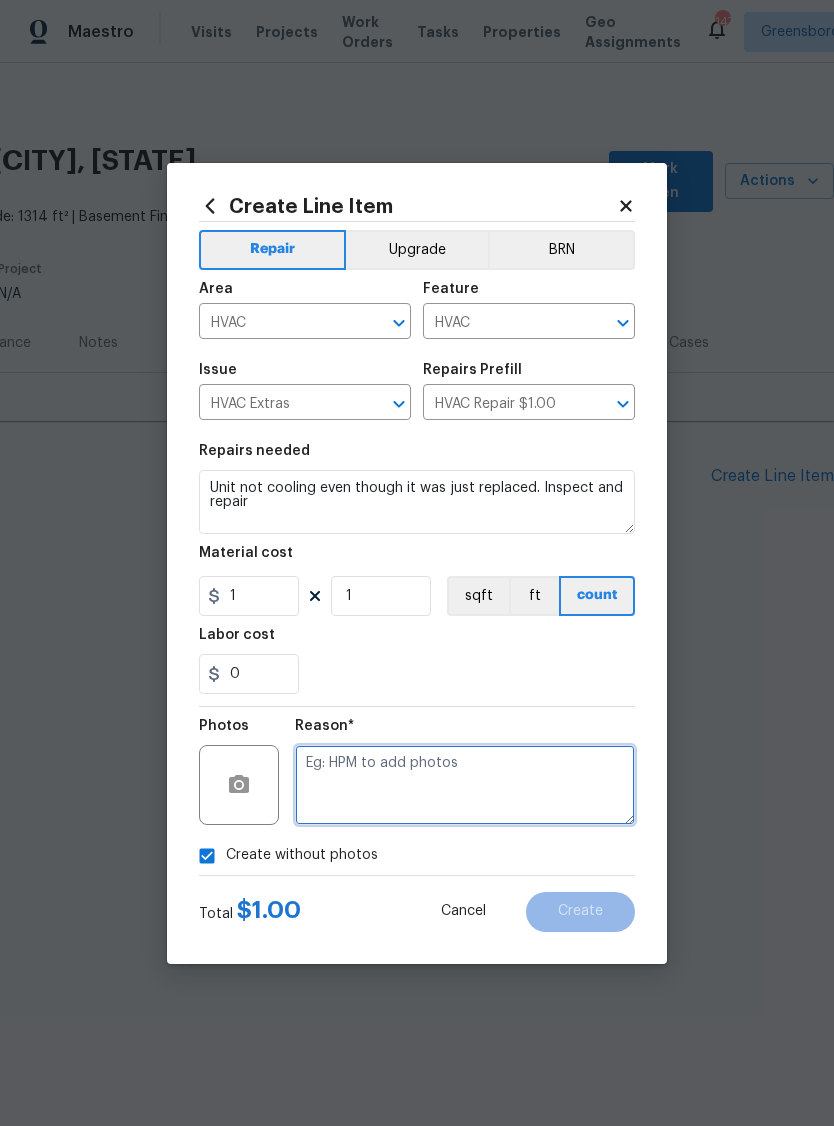 click at bounding box center [465, 785] 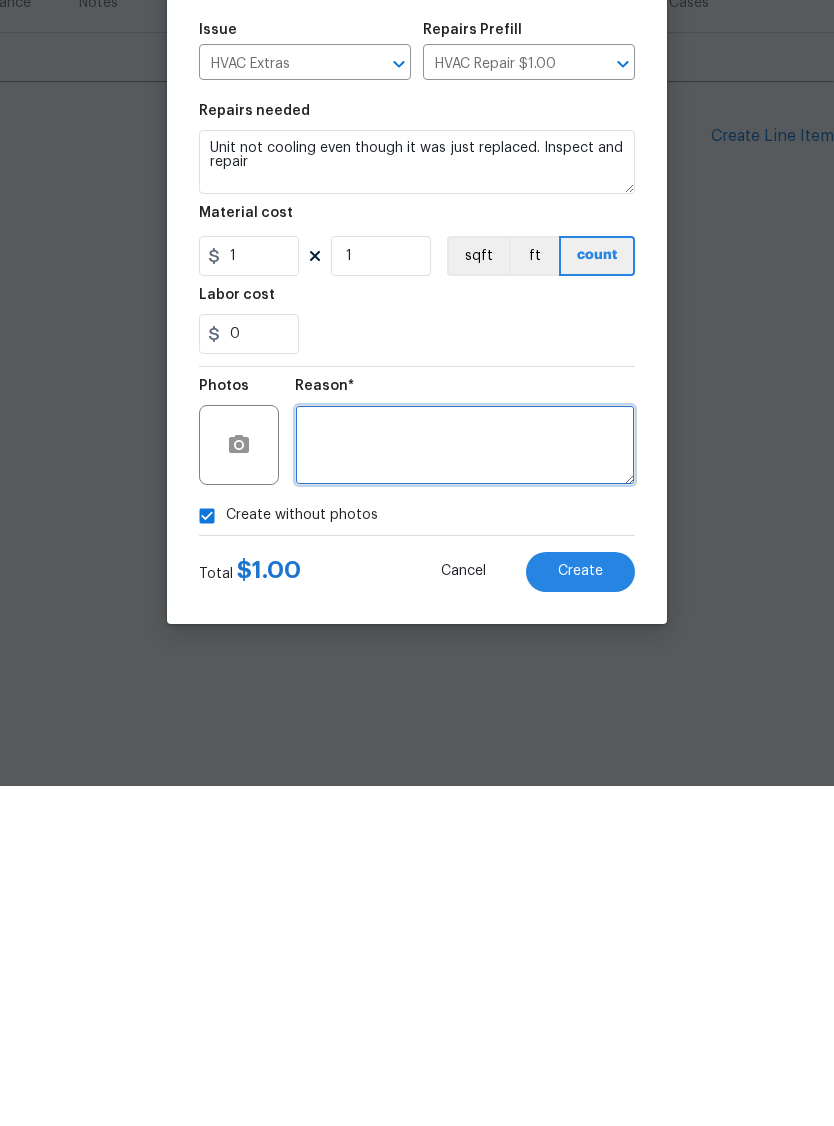 type 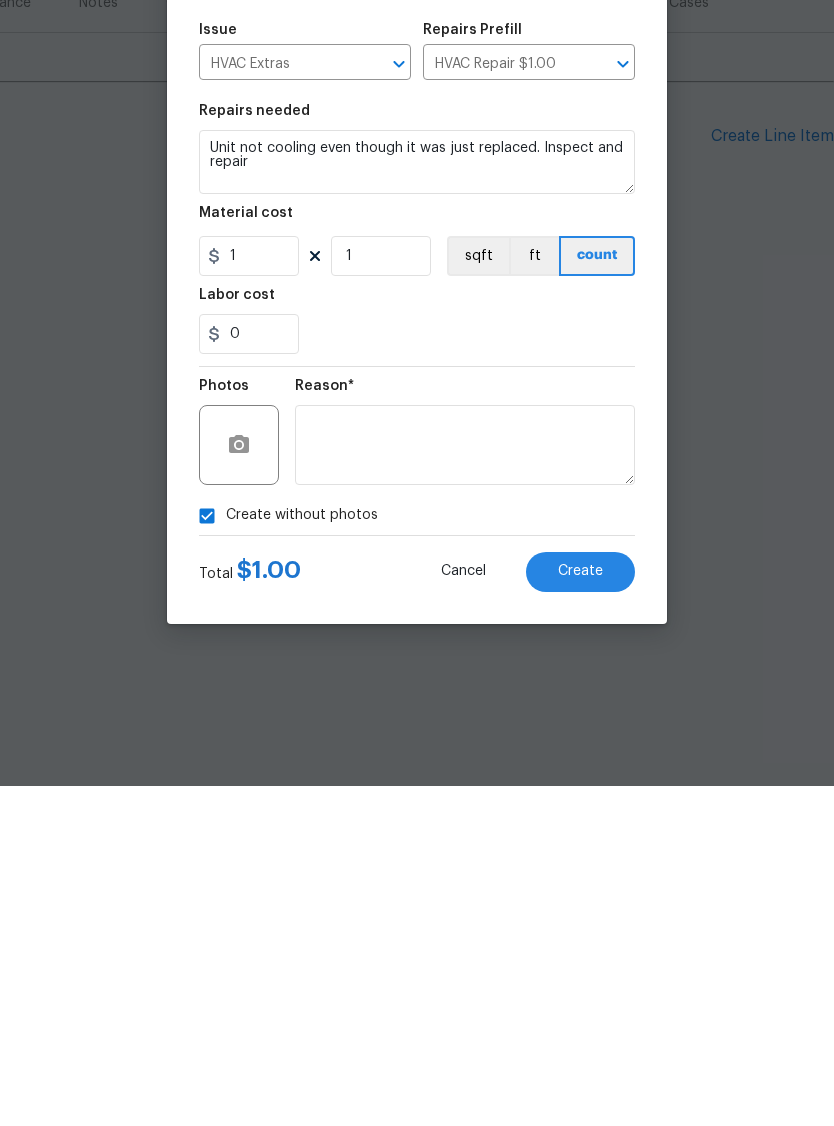 click on "Create" at bounding box center [580, 912] 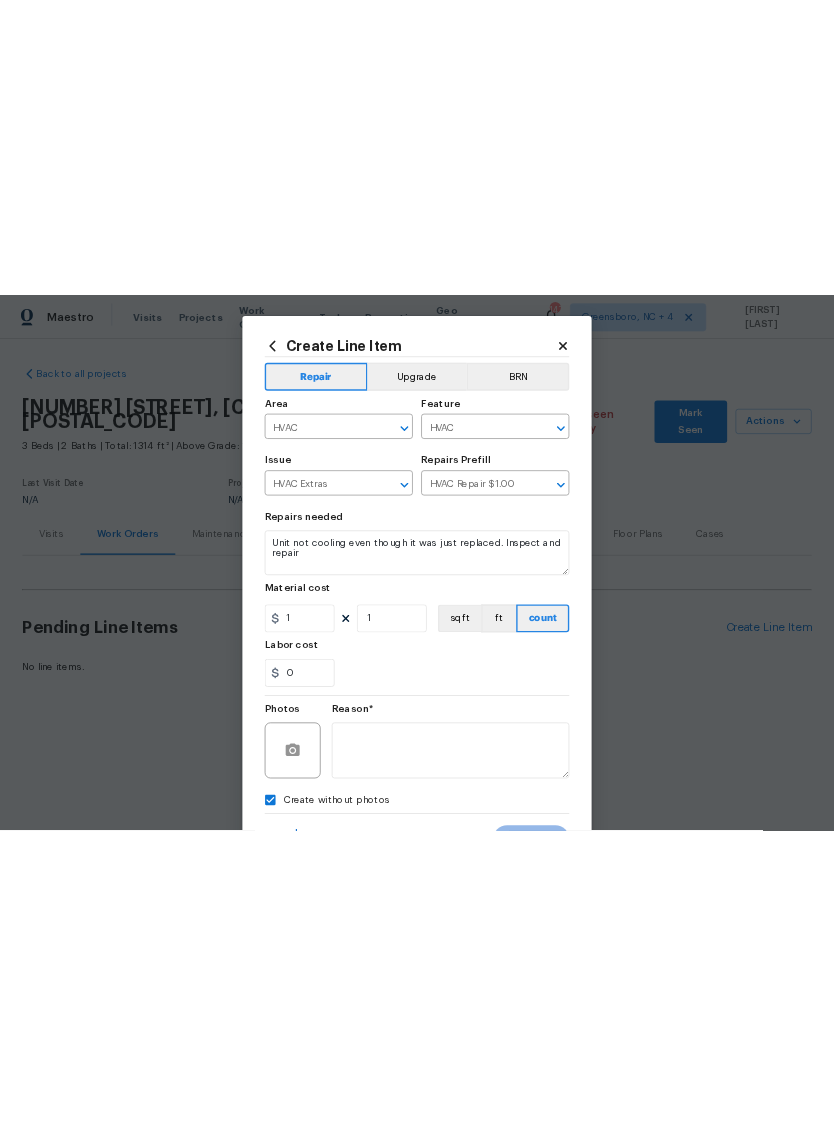 scroll, scrollTop: 0, scrollLeft: 0, axis: both 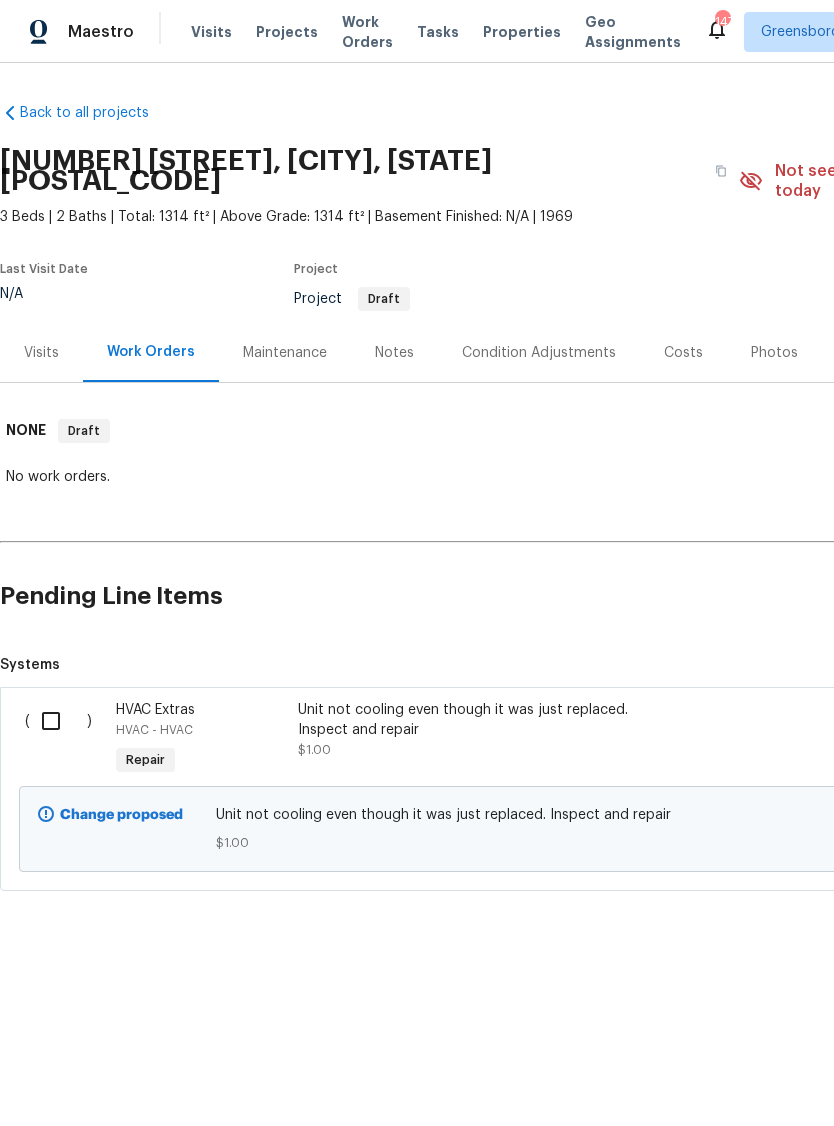 click at bounding box center [58, 721] 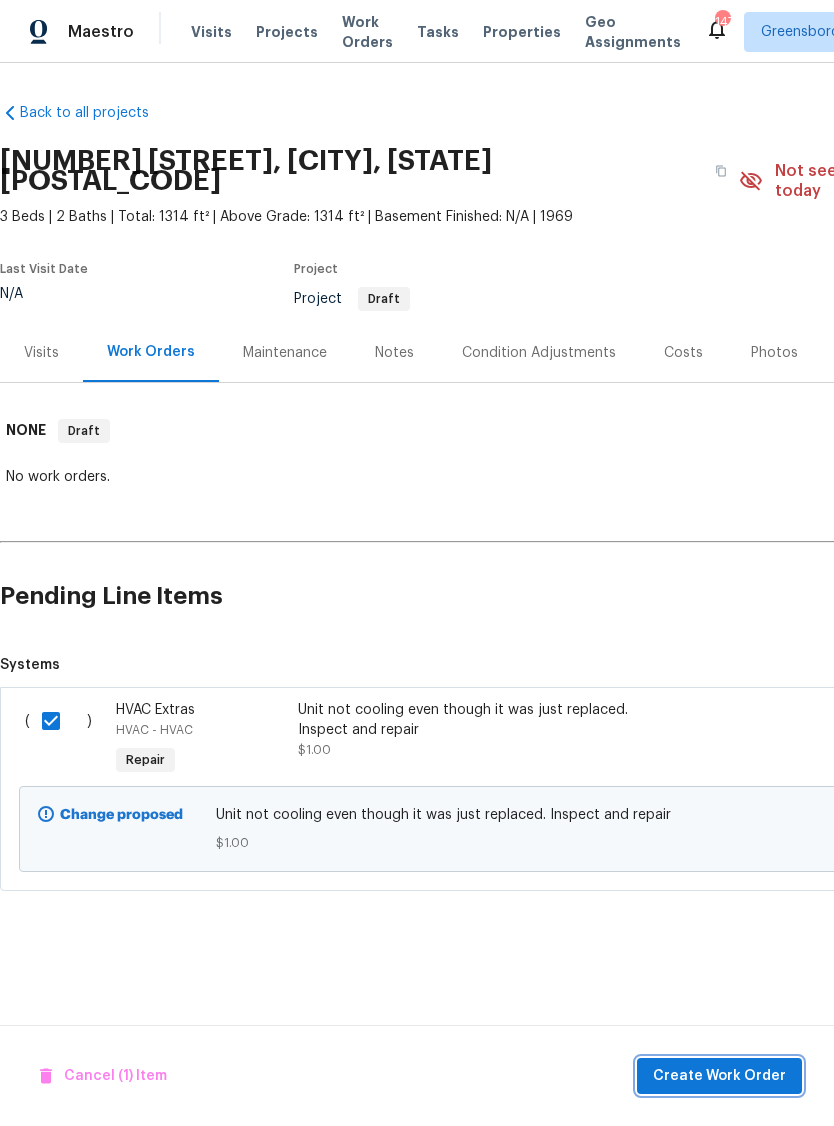 click on "Create Work Order" at bounding box center [719, 1076] 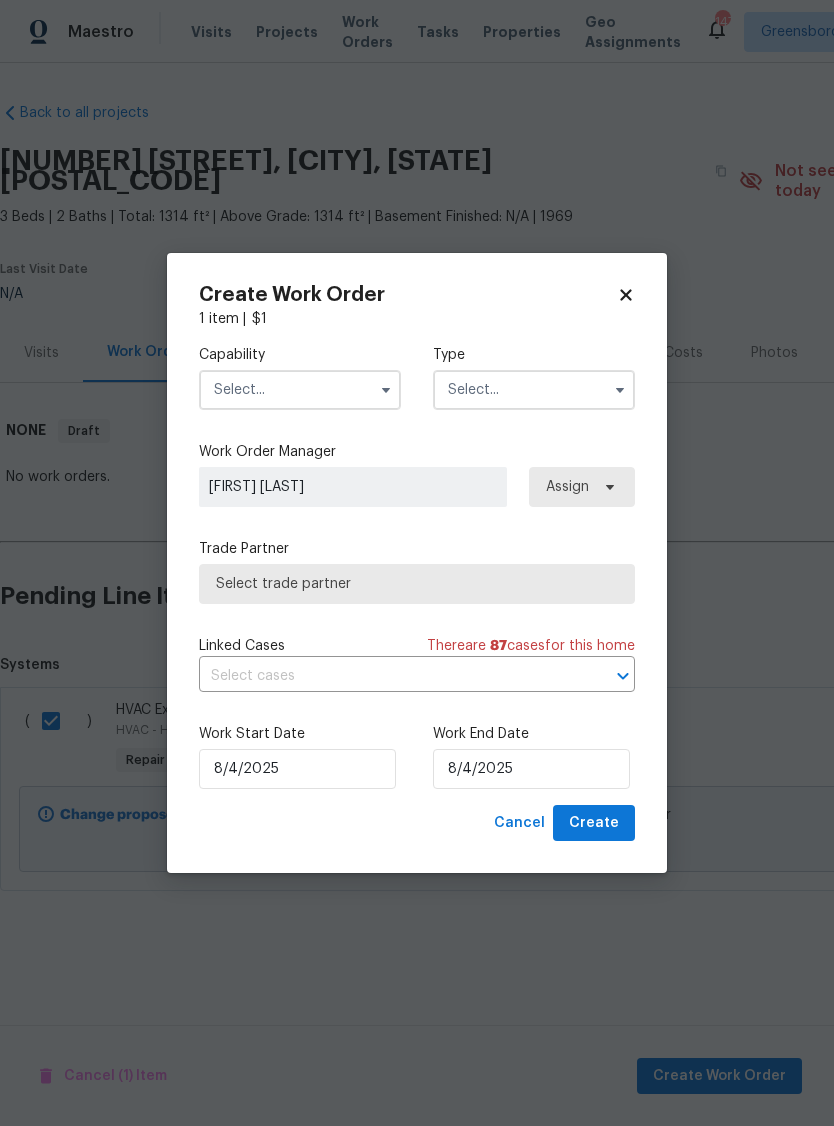 click at bounding box center [300, 390] 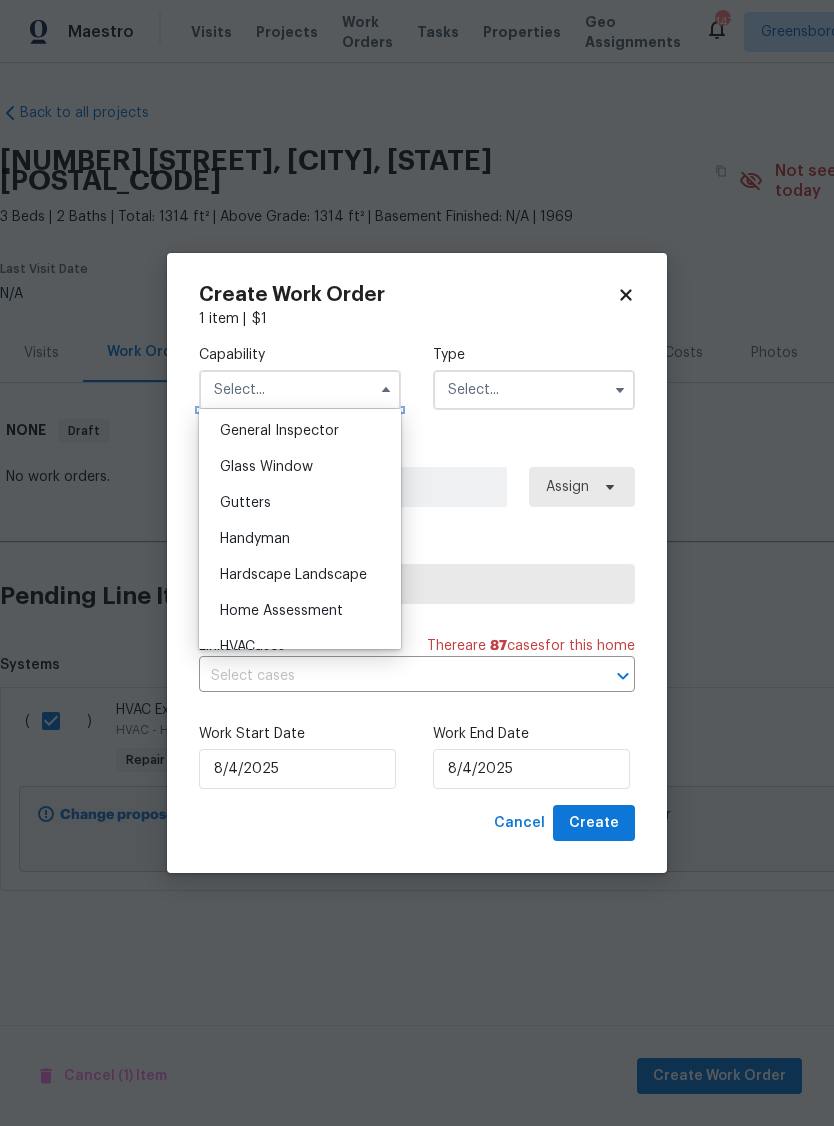 scroll, scrollTop: 999, scrollLeft: 0, axis: vertical 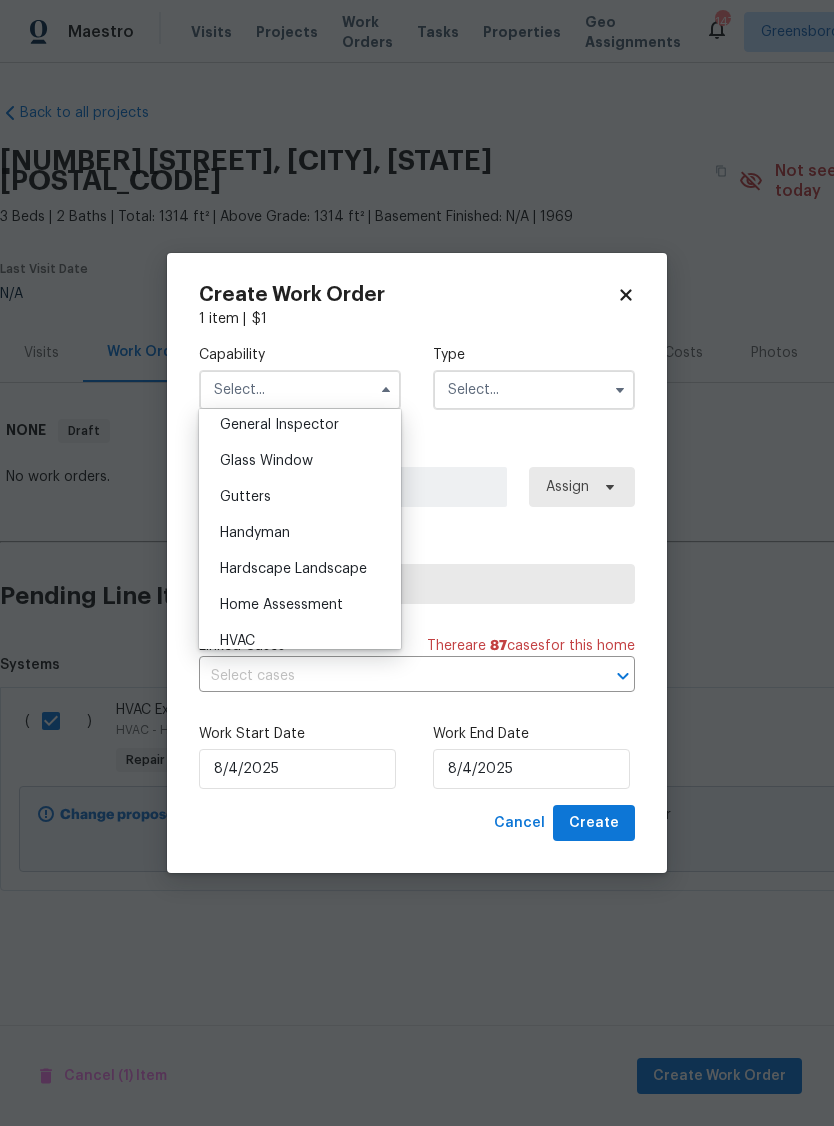 click on "HVAC" at bounding box center (300, 641) 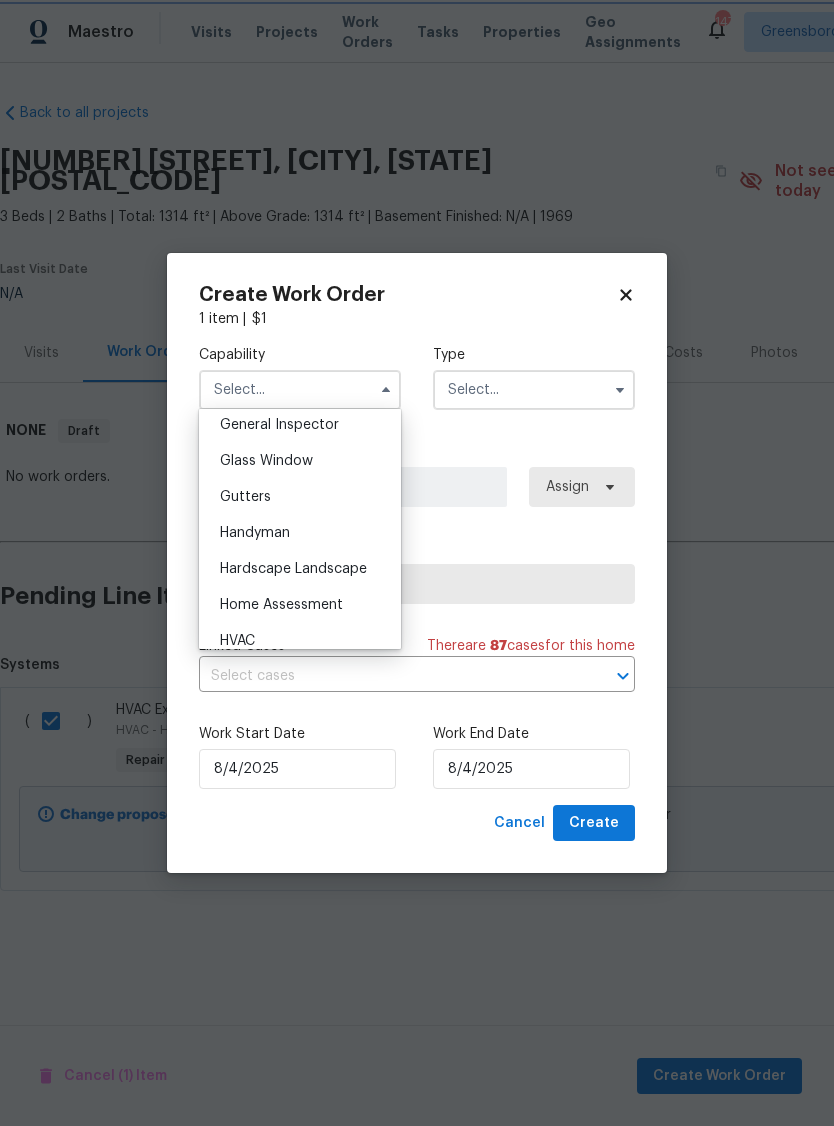 type on "HVAC" 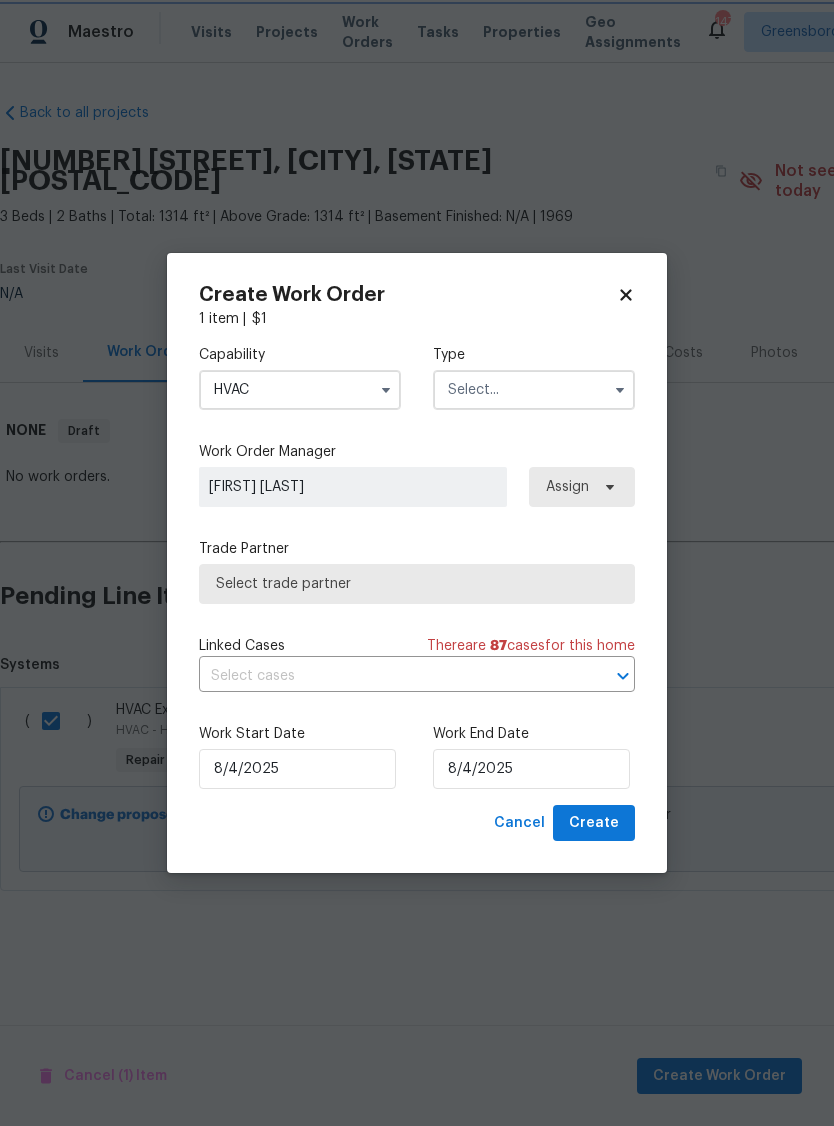 scroll, scrollTop: 1050, scrollLeft: 0, axis: vertical 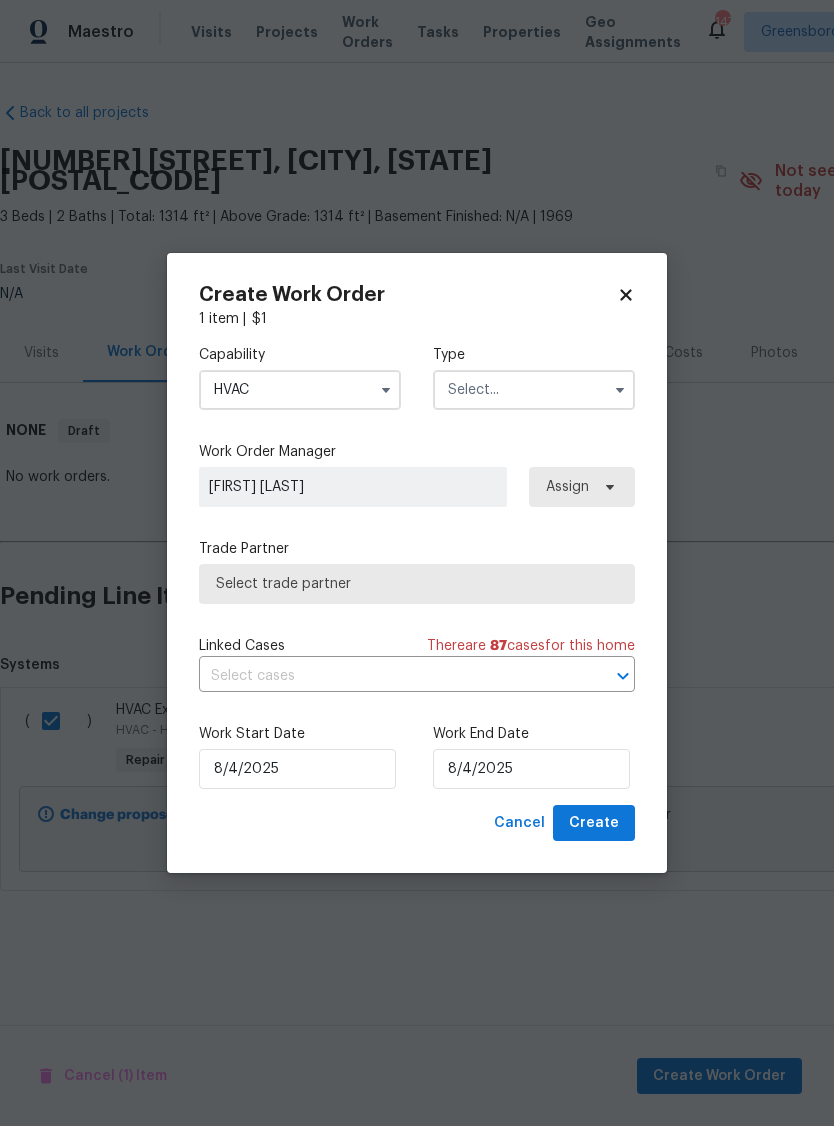 click at bounding box center (534, 390) 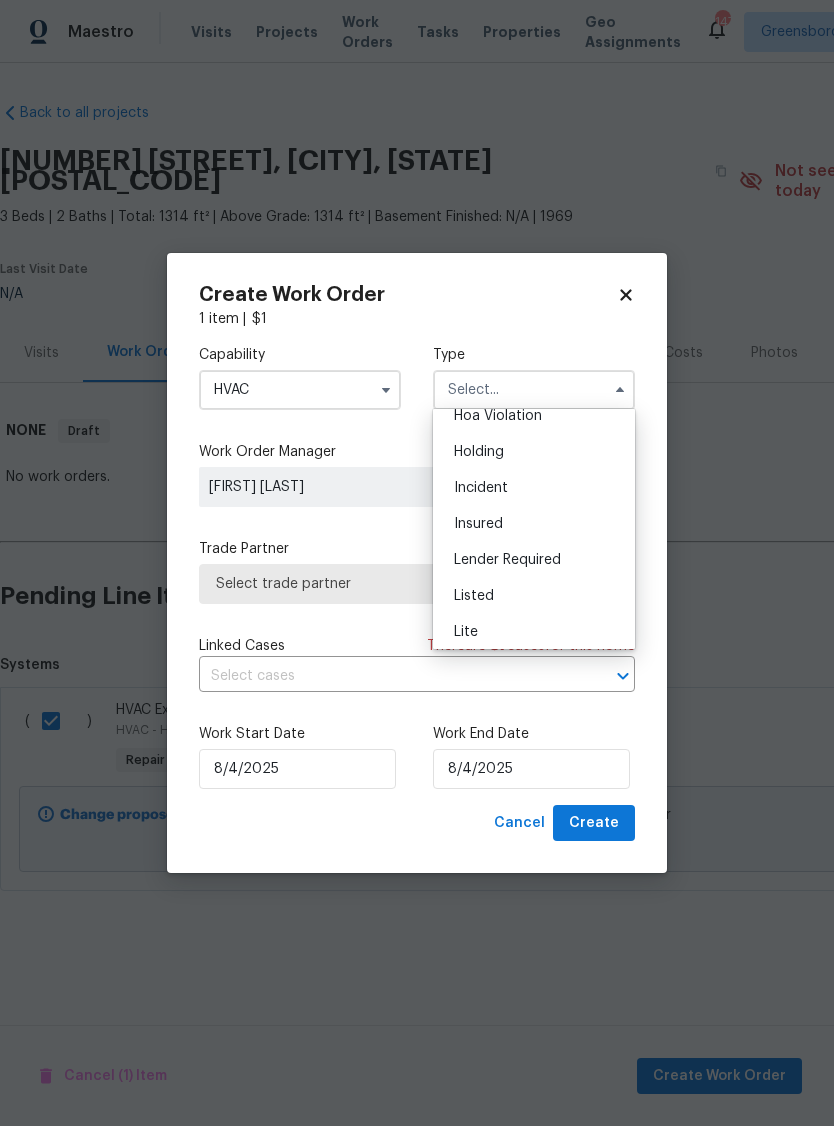 scroll, scrollTop: 70, scrollLeft: 0, axis: vertical 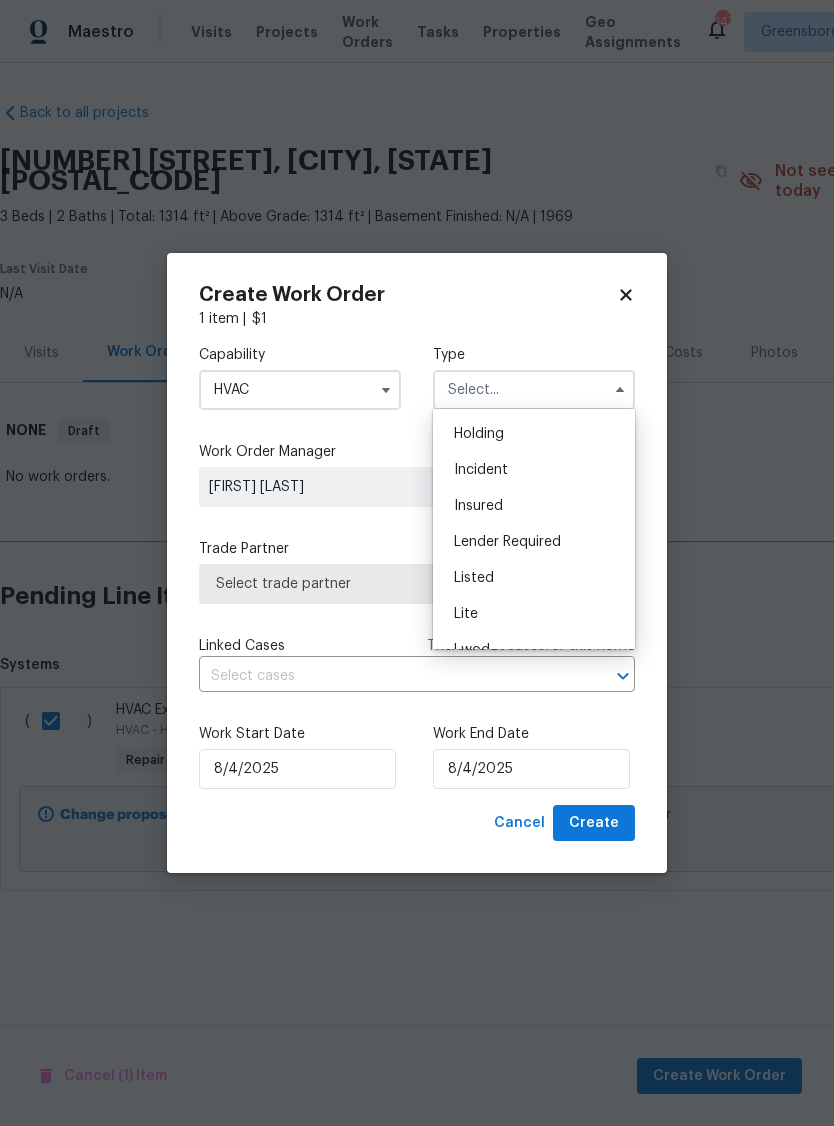 click on "Listed" at bounding box center (534, 578) 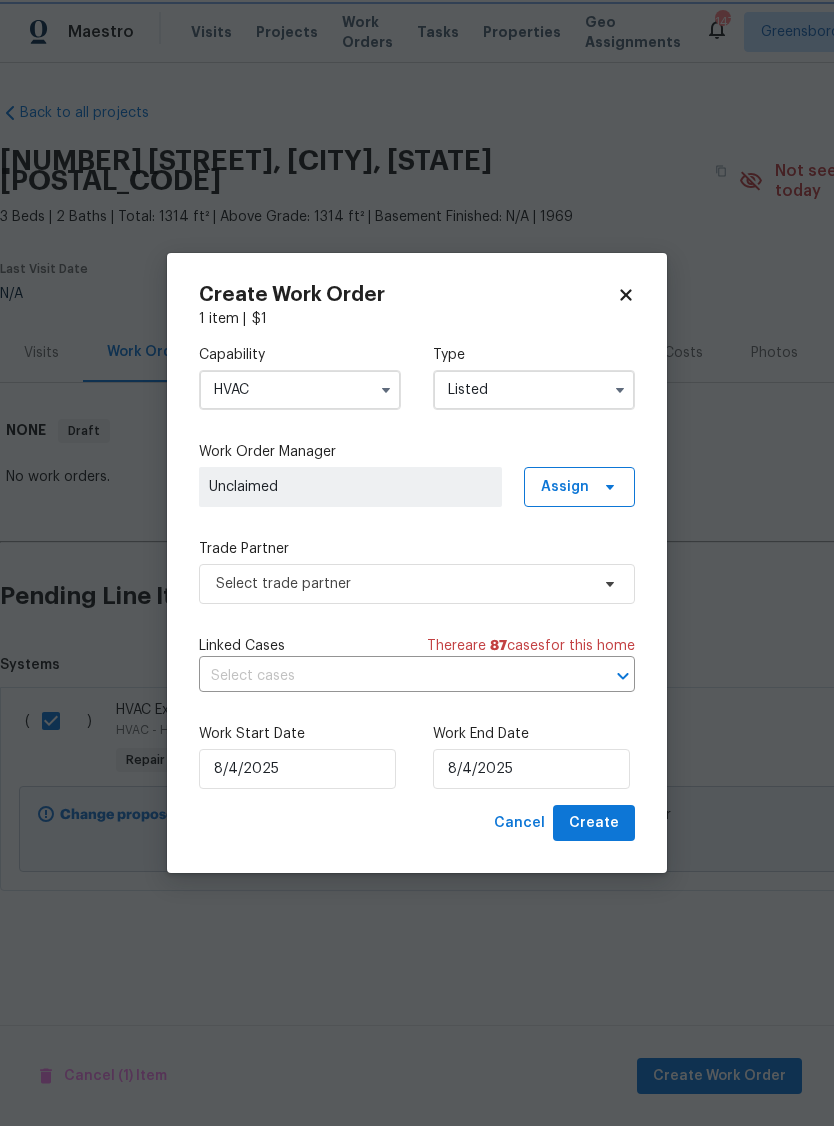 scroll, scrollTop: 0, scrollLeft: 0, axis: both 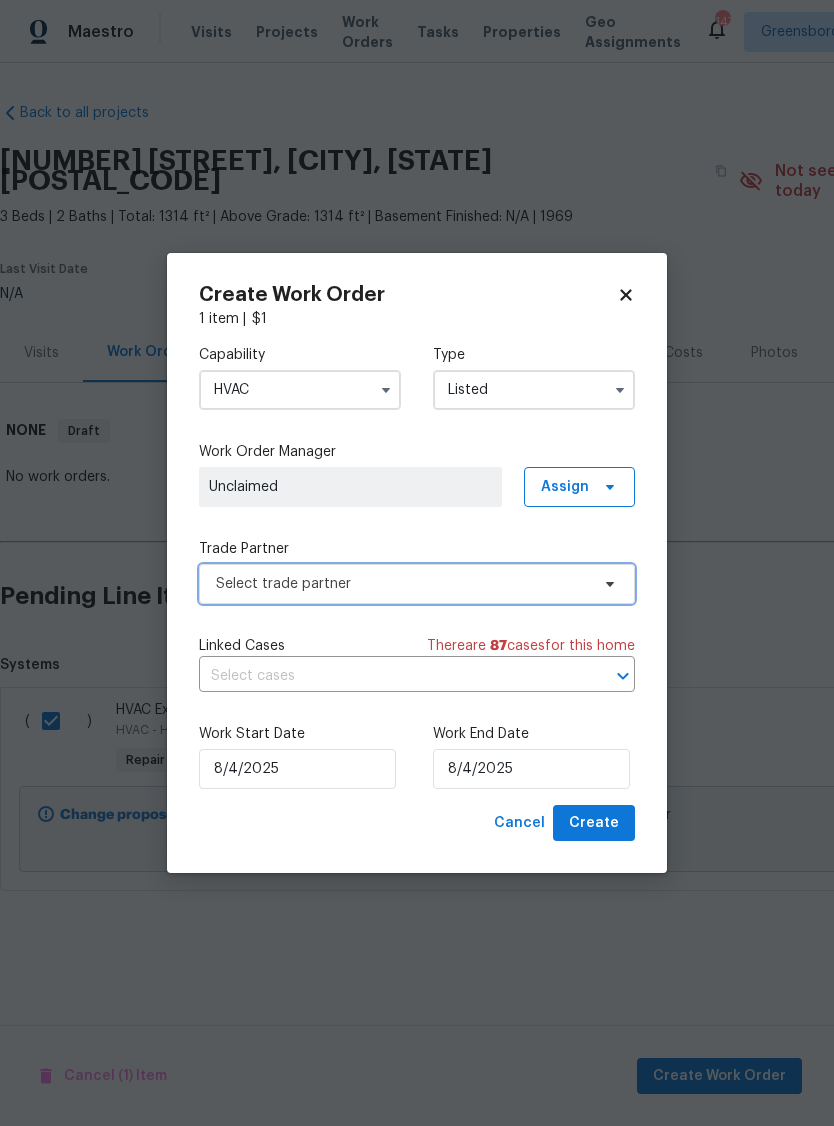 click on "Select trade partner" at bounding box center [402, 584] 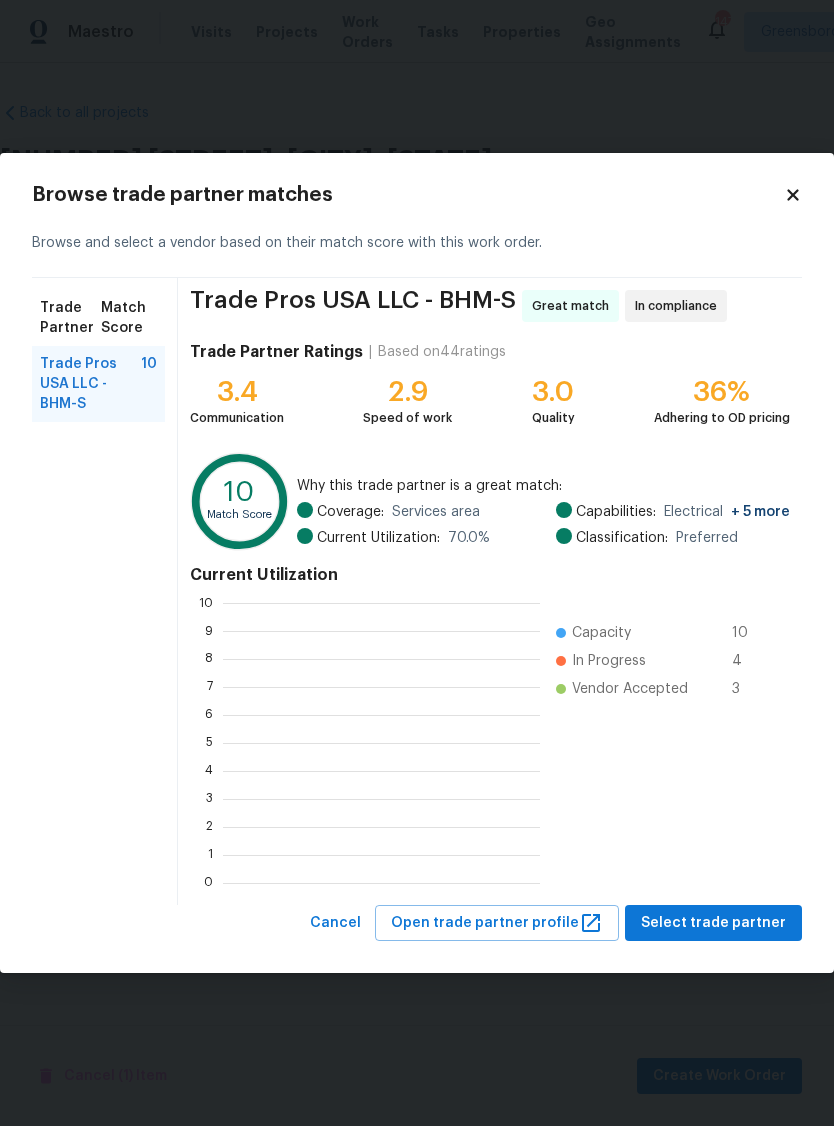 scroll, scrollTop: 2, scrollLeft: 2, axis: both 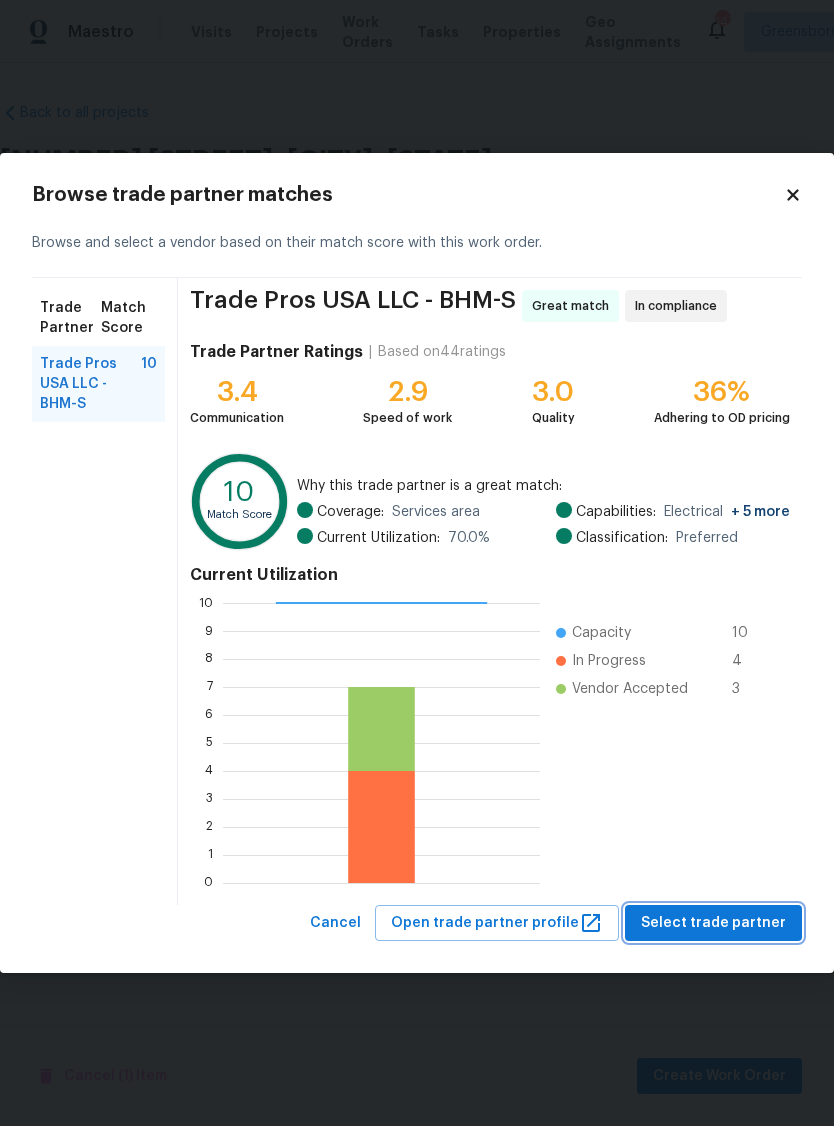 click on "Select trade partner" at bounding box center (713, 923) 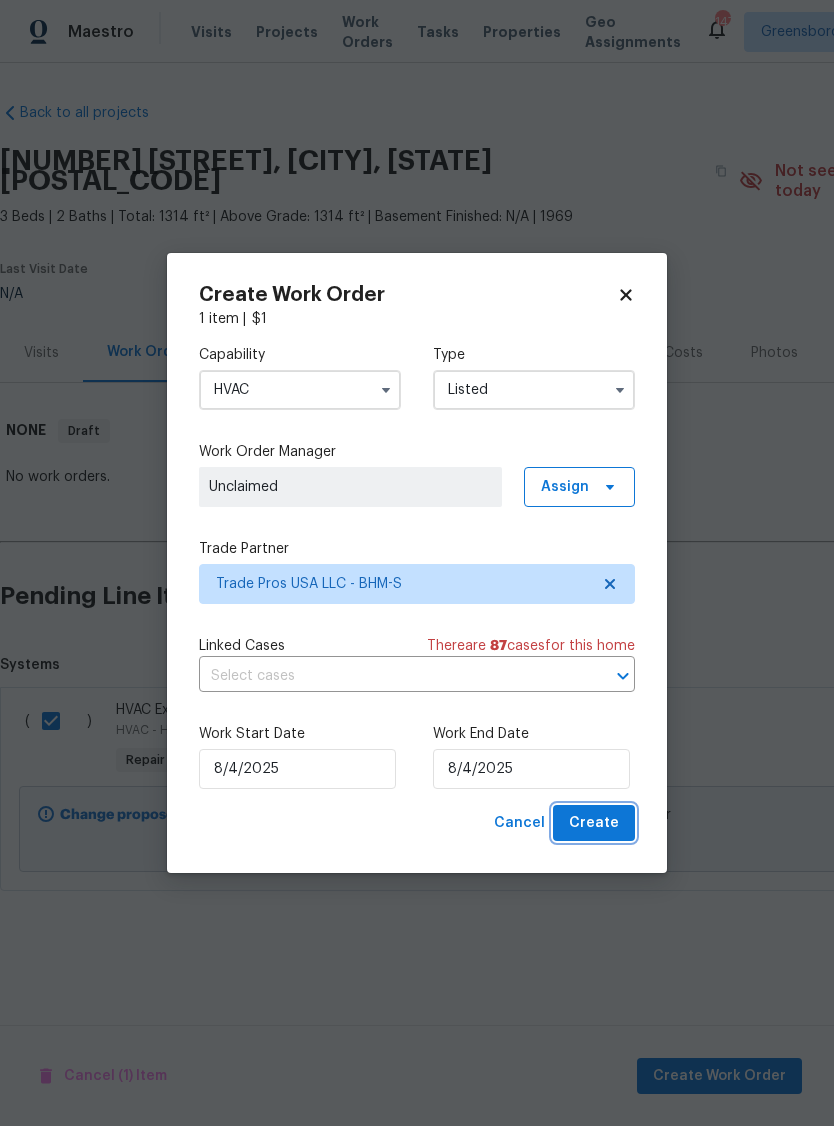 click on "Create" at bounding box center [594, 823] 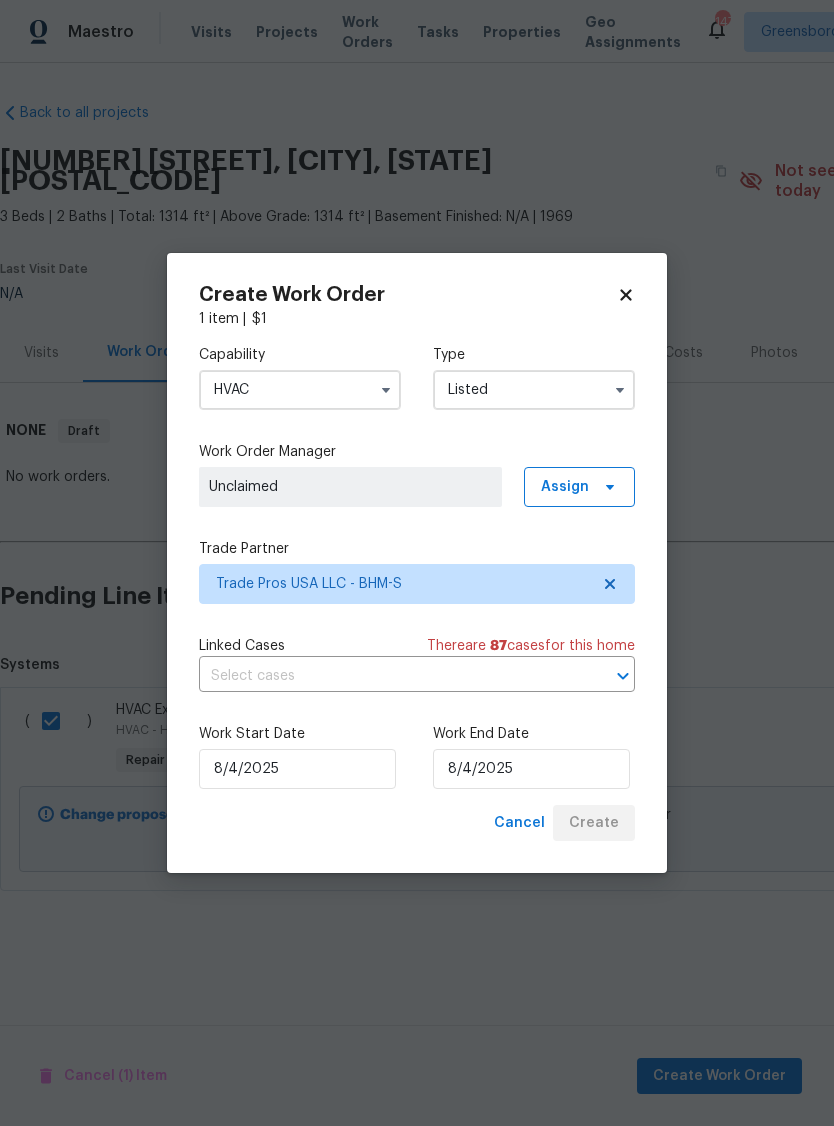 checkbox on "false" 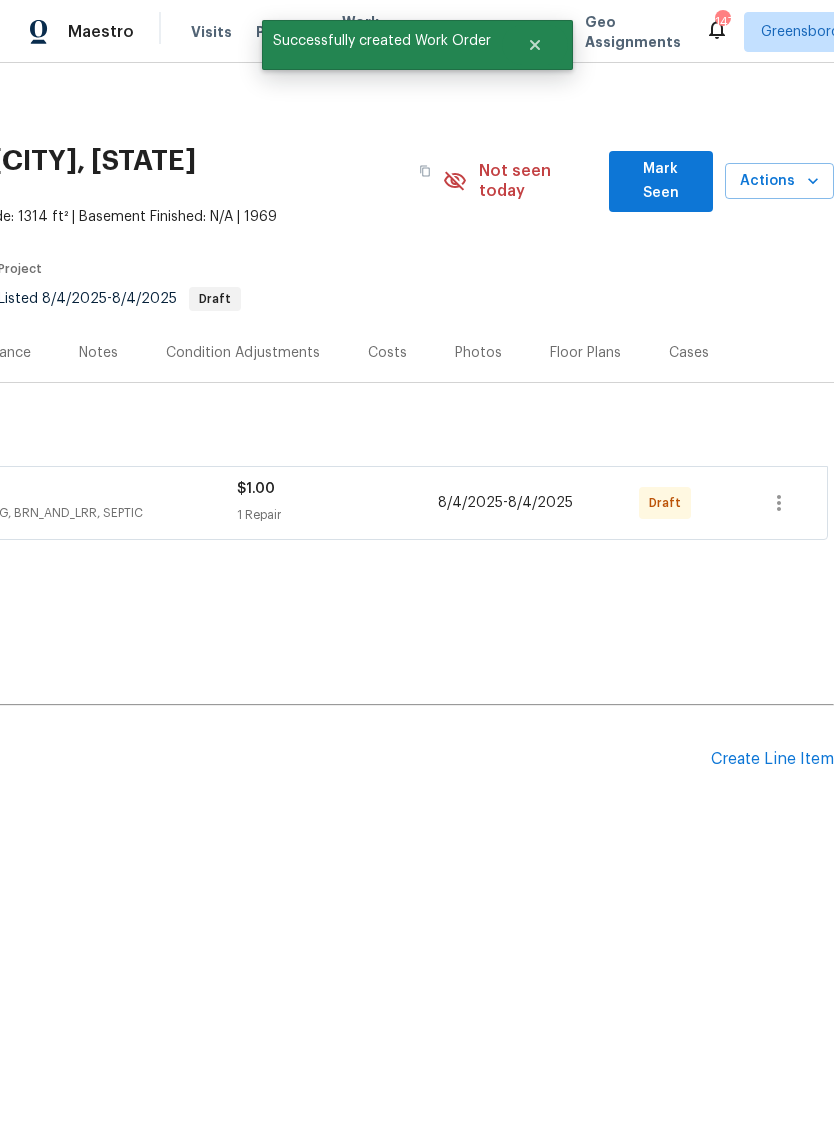 scroll, scrollTop: 0, scrollLeft: 296, axis: horizontal 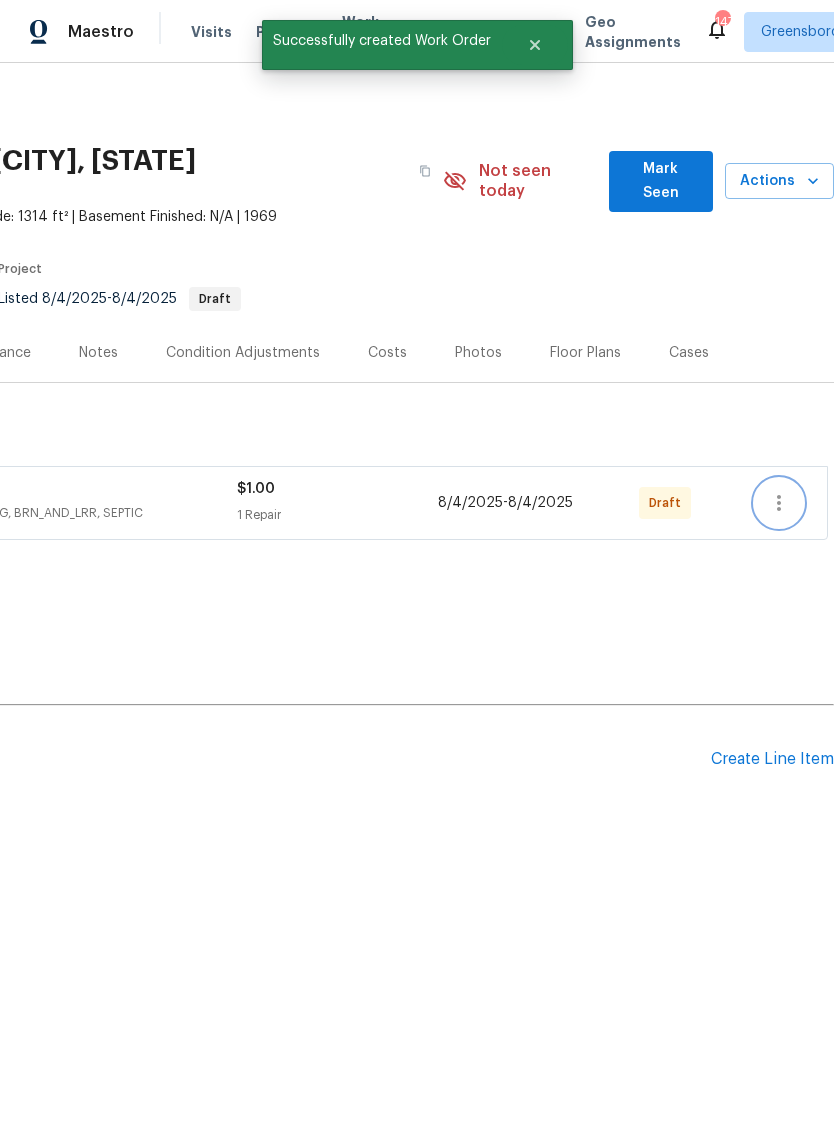click 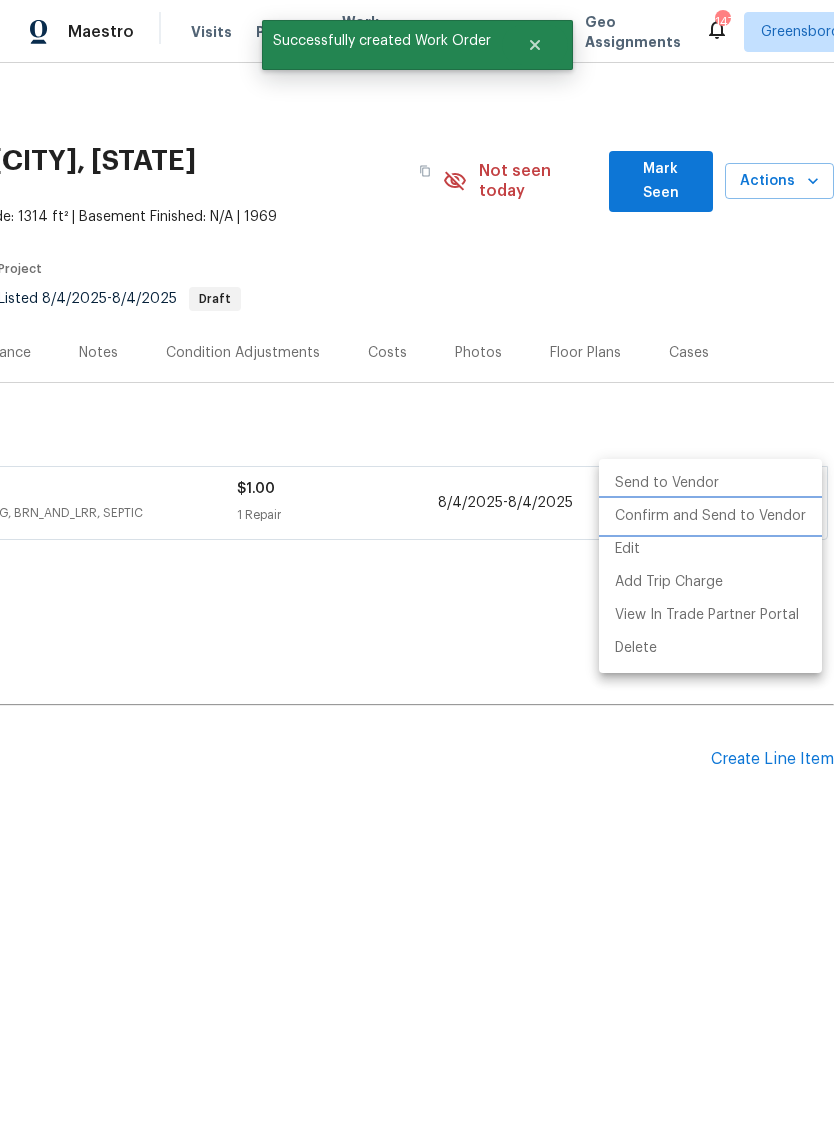 click on "Confirm and Send to Vendor" at bounding box center [710, 516] 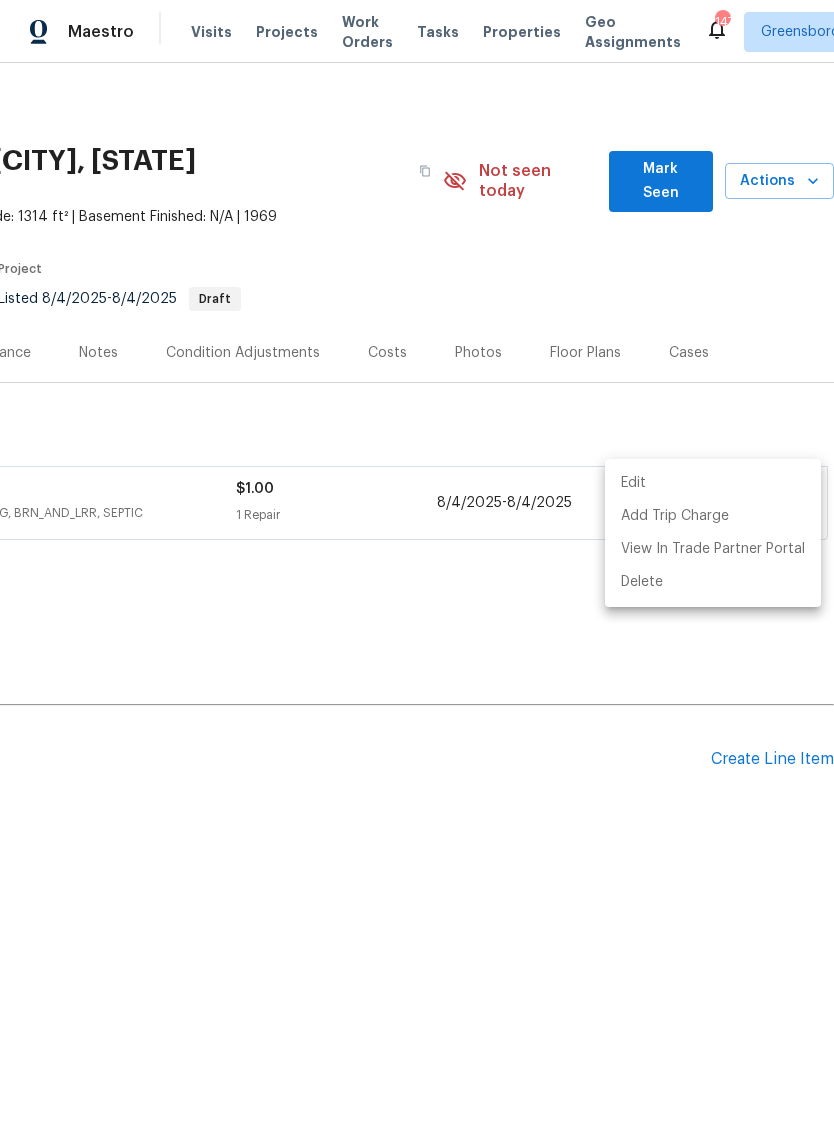 click at bounding box center [417, 563] 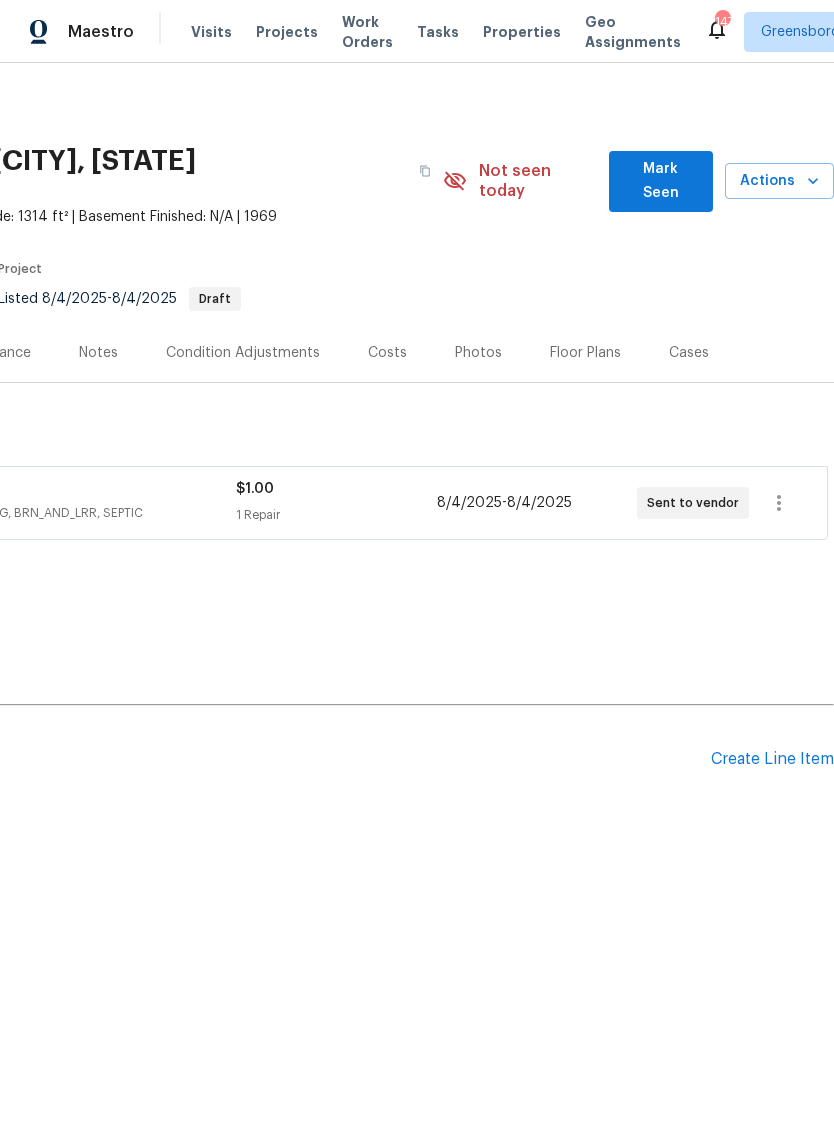 click on "Visits" at bounding box center (211, 32) 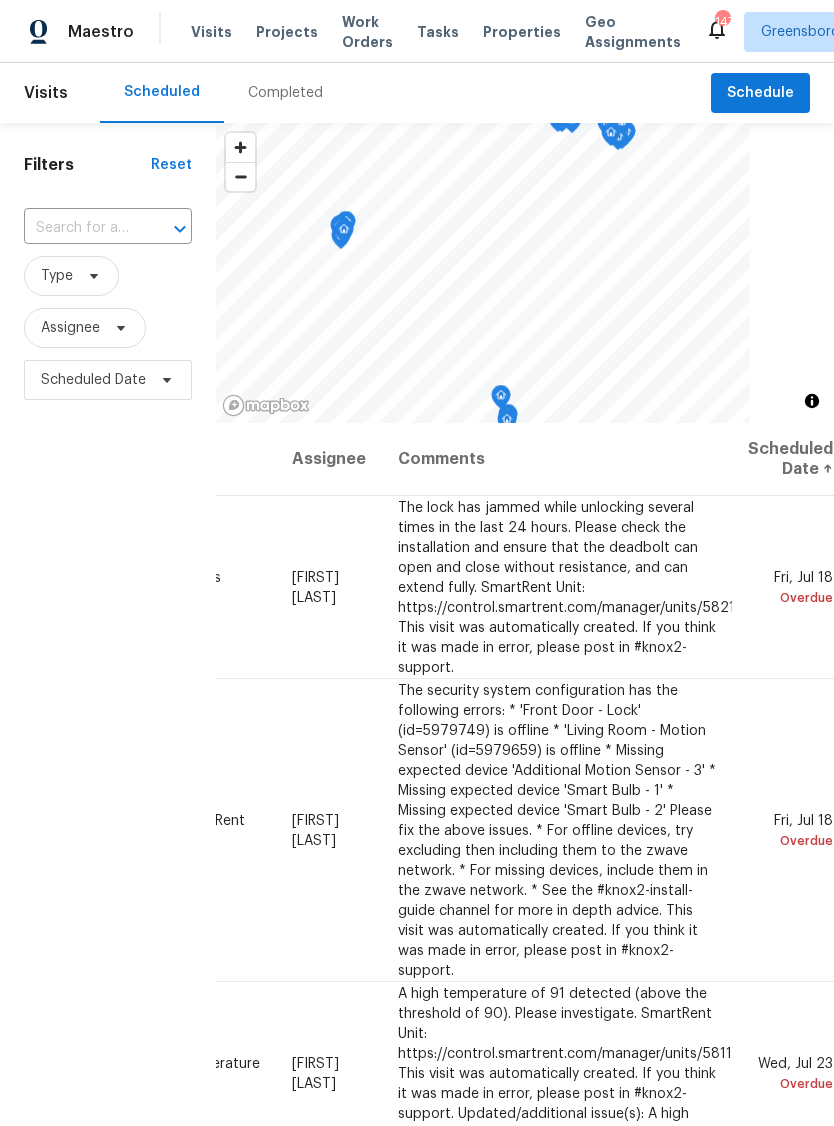 scroll, scrollTop: 0, scrollLeft: 189, axis: horizontal 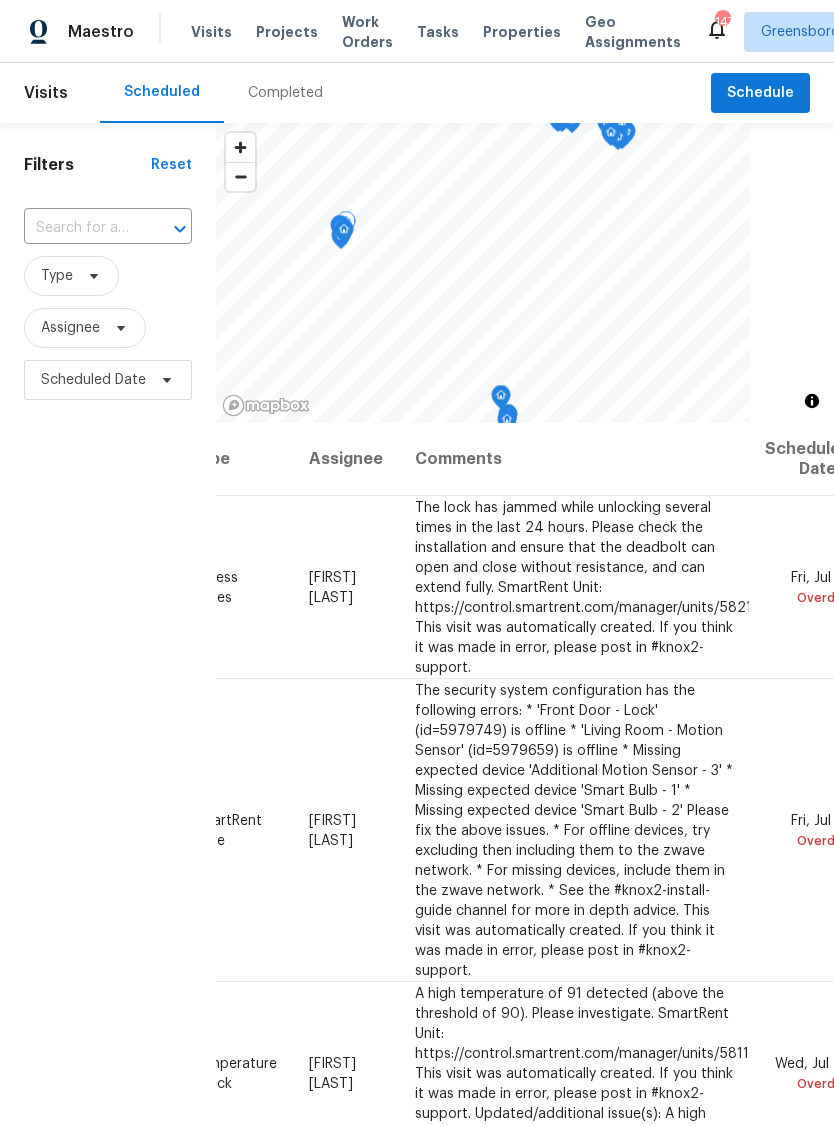 click at bounding box center [0, 0] 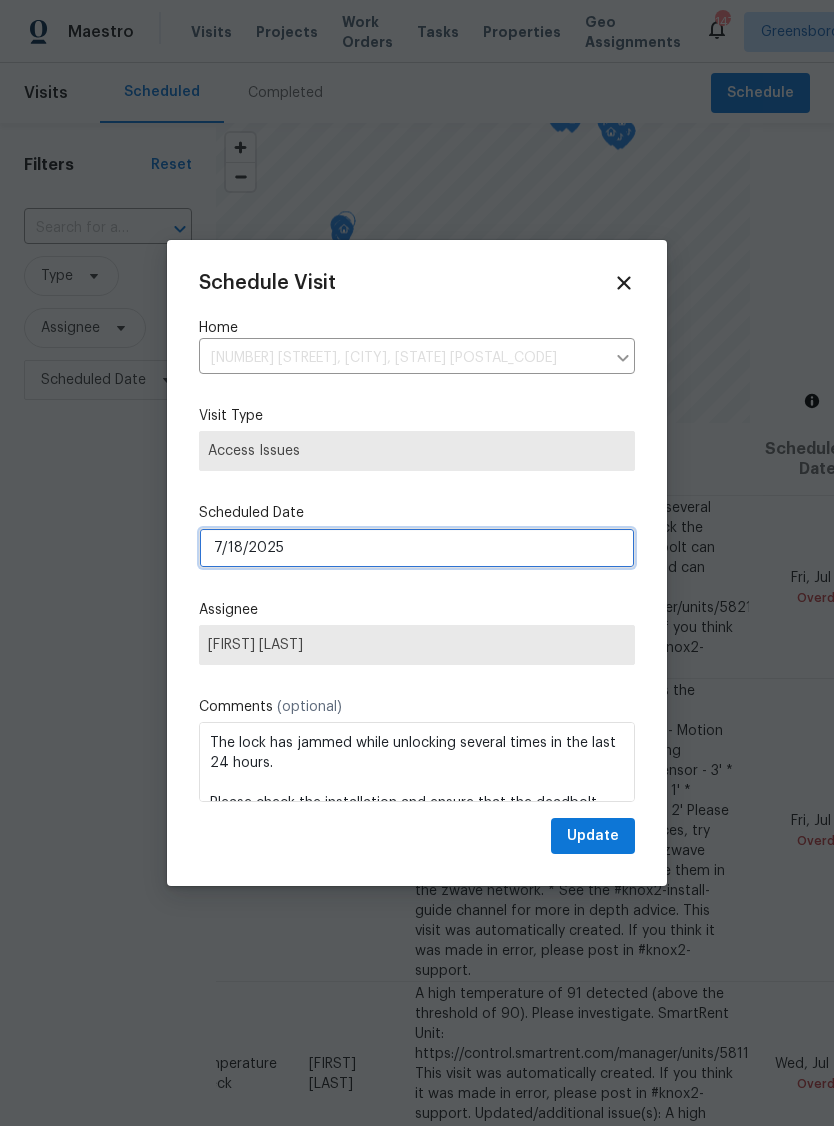 click on "7/18/2025" at bounding box center (417, 548) 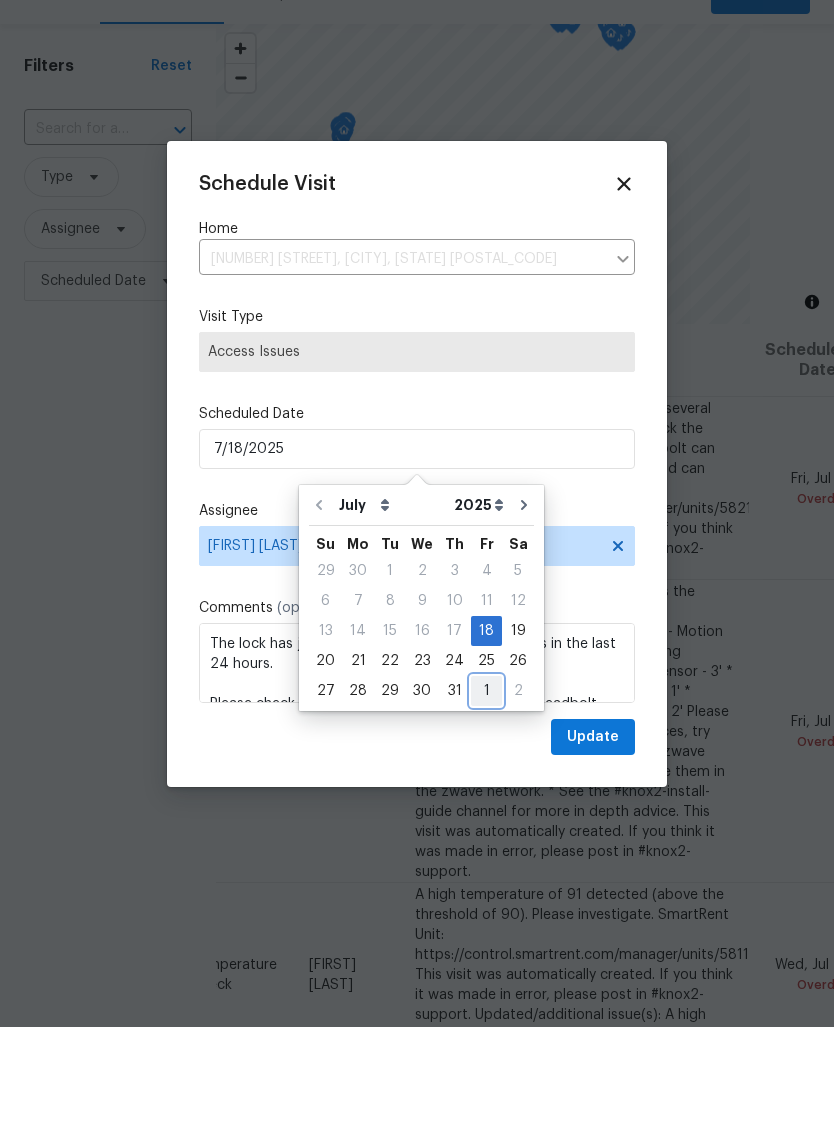 click on "1" at bounding box center [486, 790] 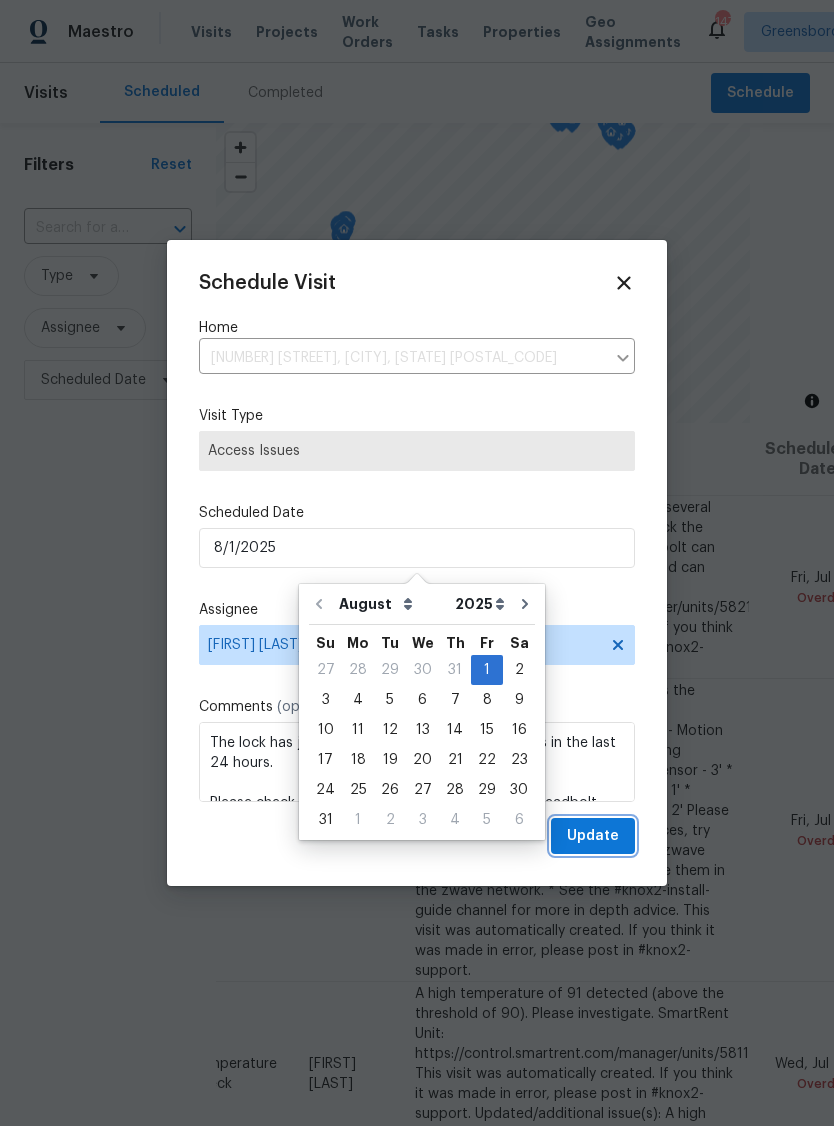 click on "Update" at bounding box center [593, 836] 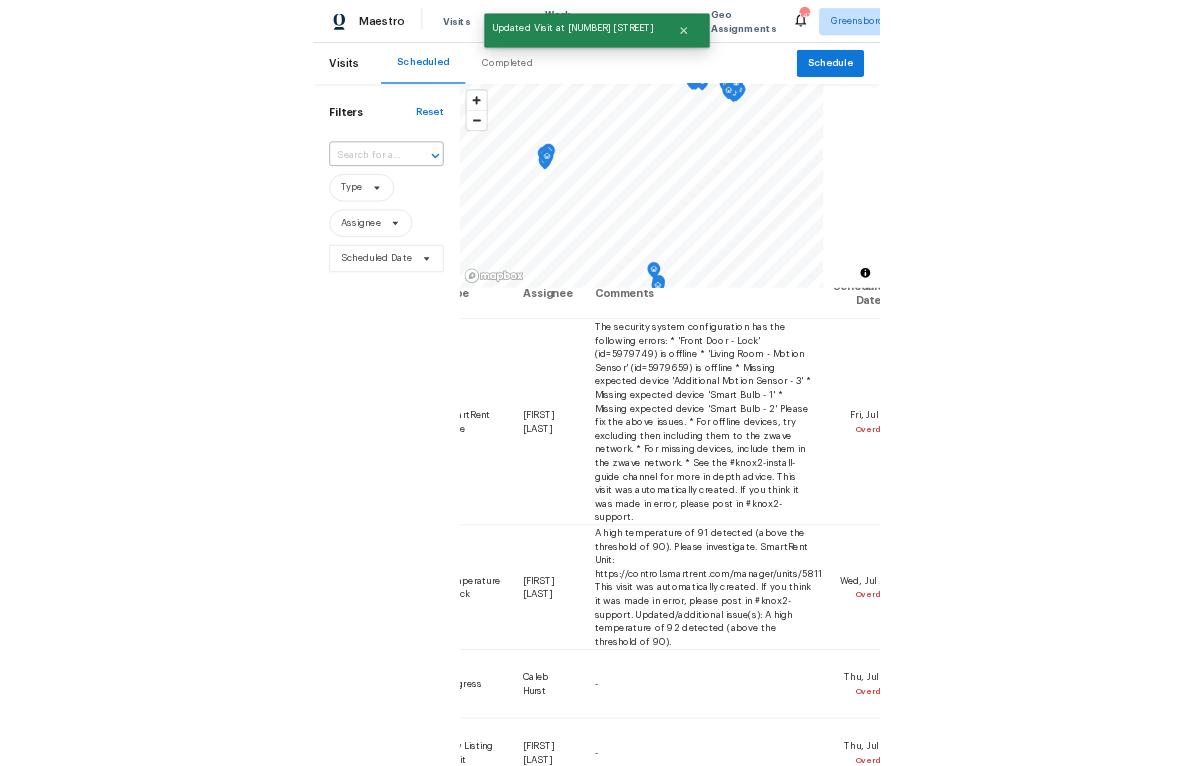 scroll, scrollTop: 29, scrollLeft: 189, axis: both 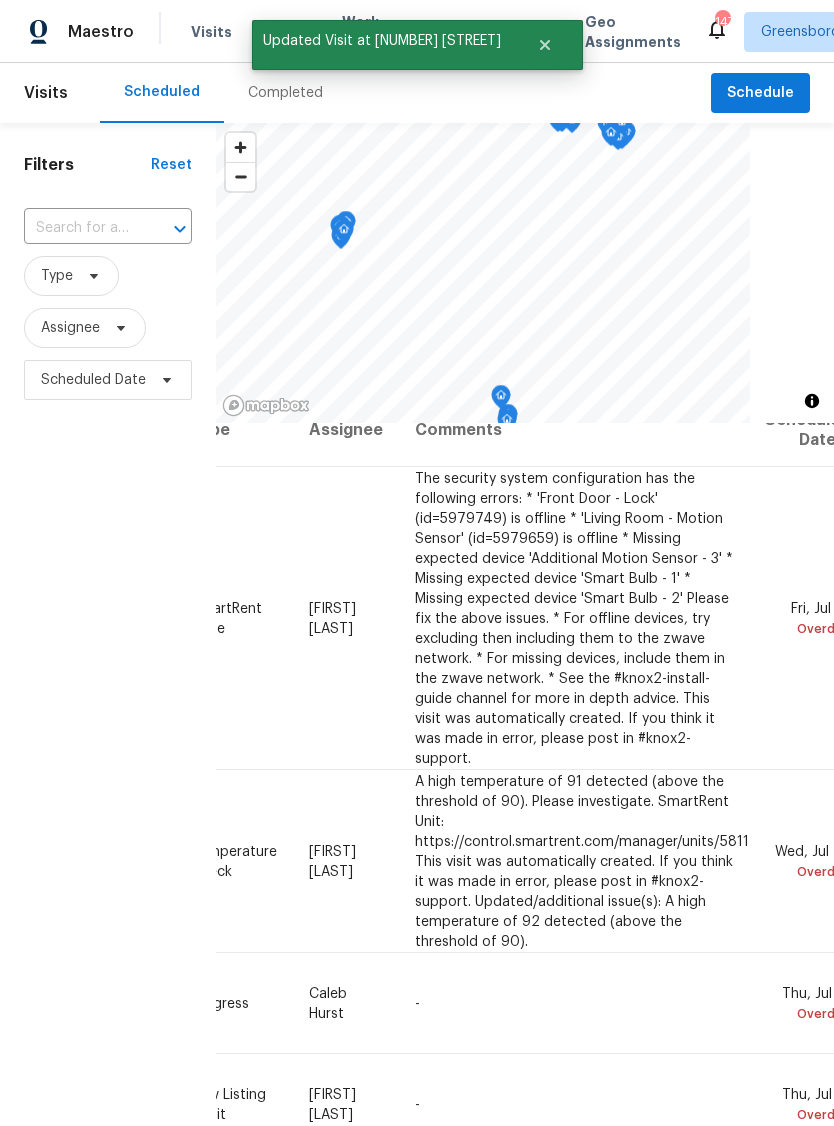 click 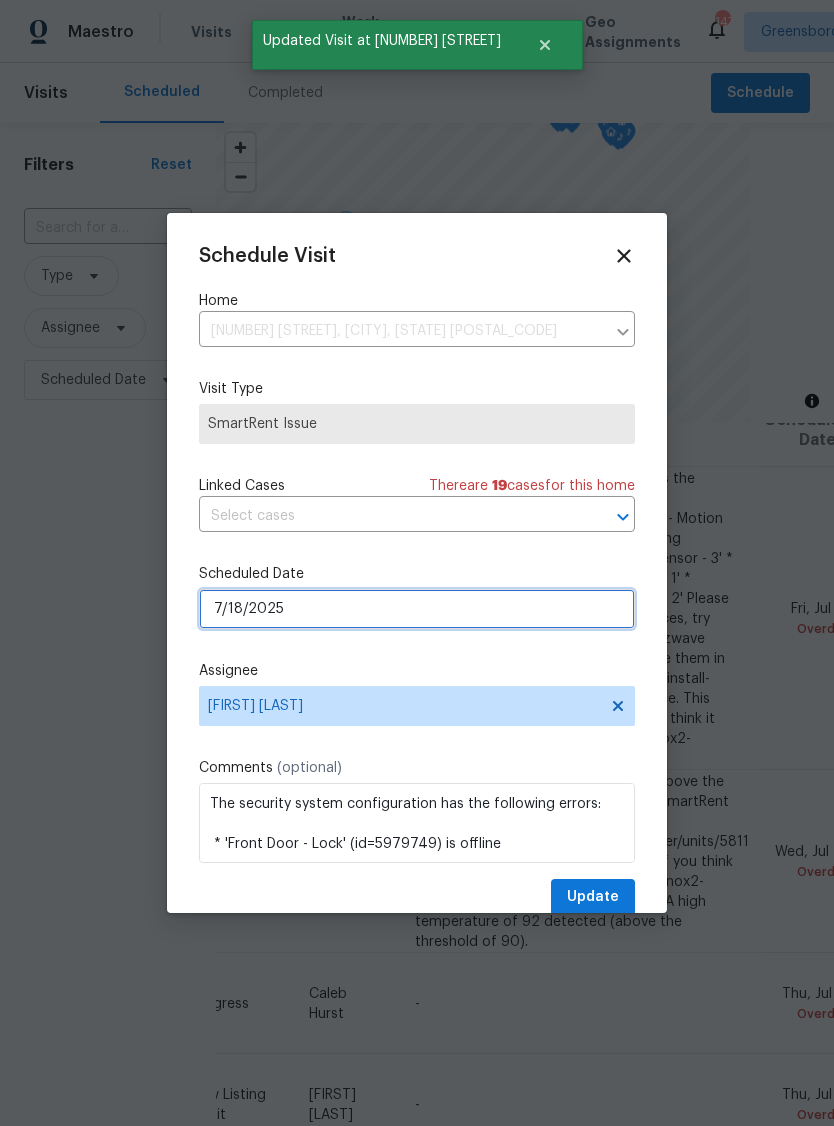 click on "7/18/2025" at bounding box center (417, 609) 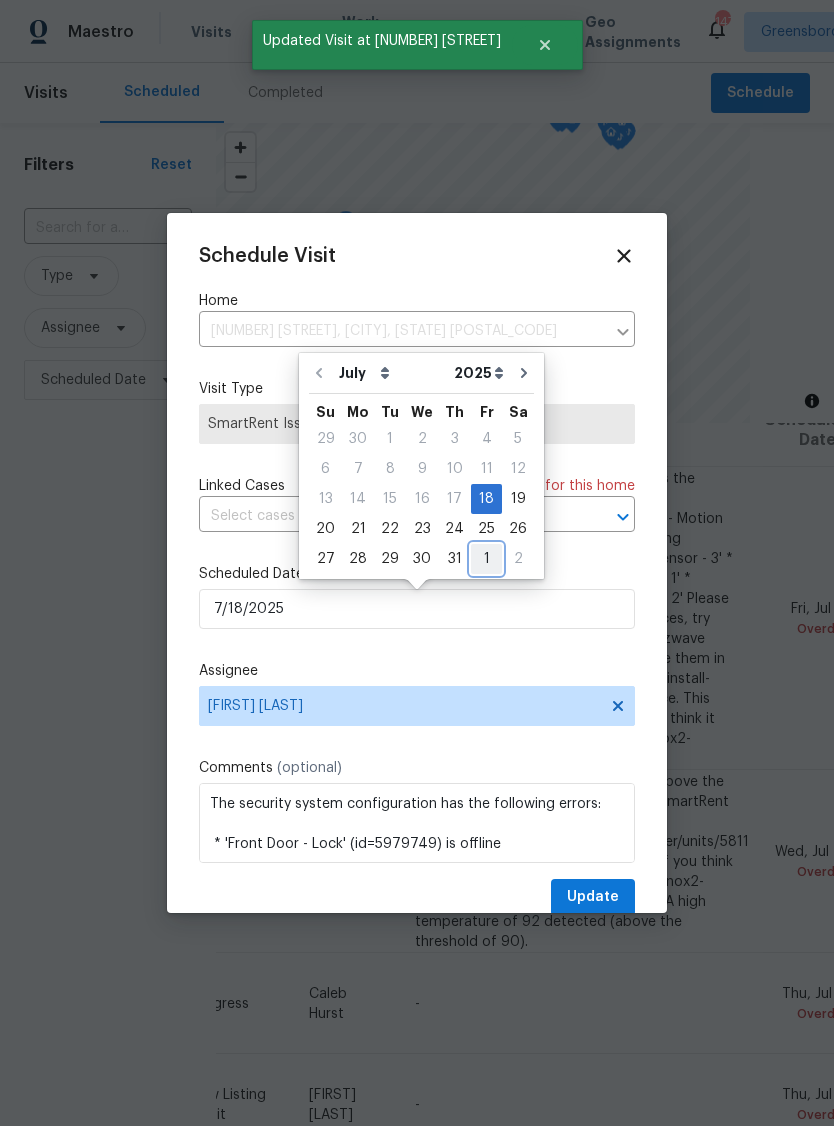 click on "1" at bounding box center [486, 559] 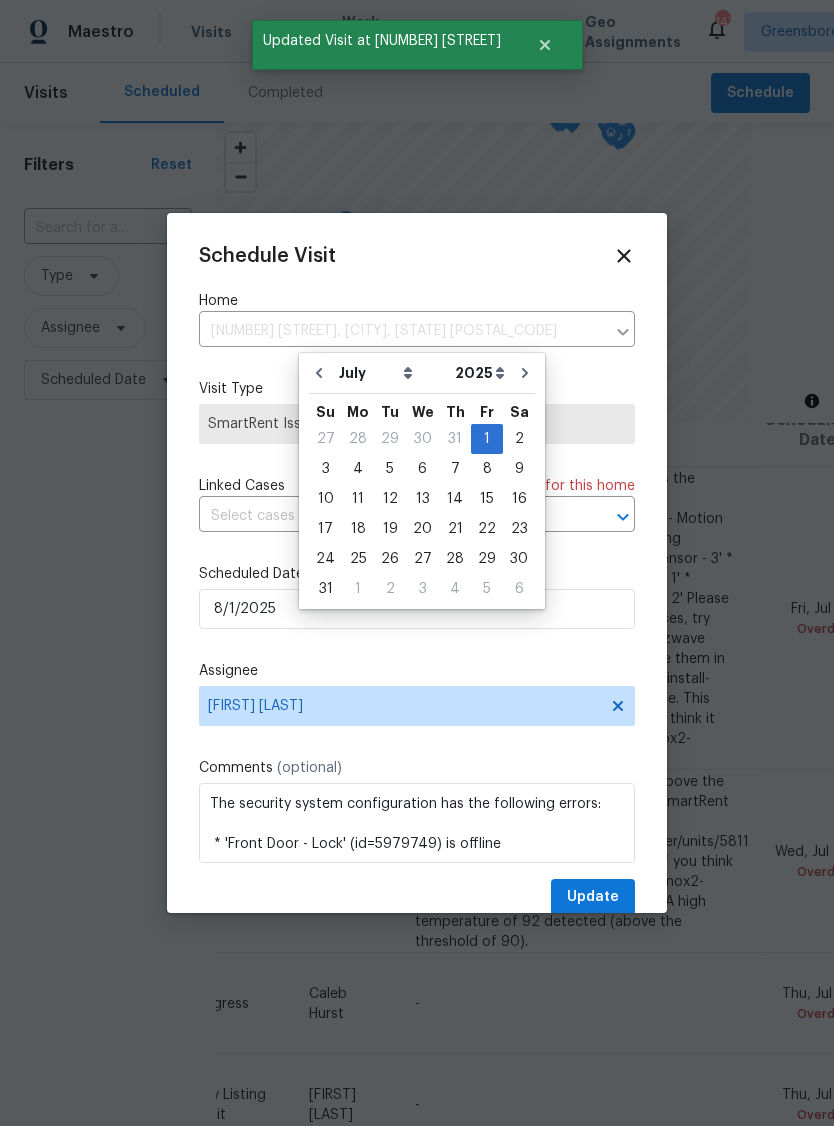 type on "8/1/2025" 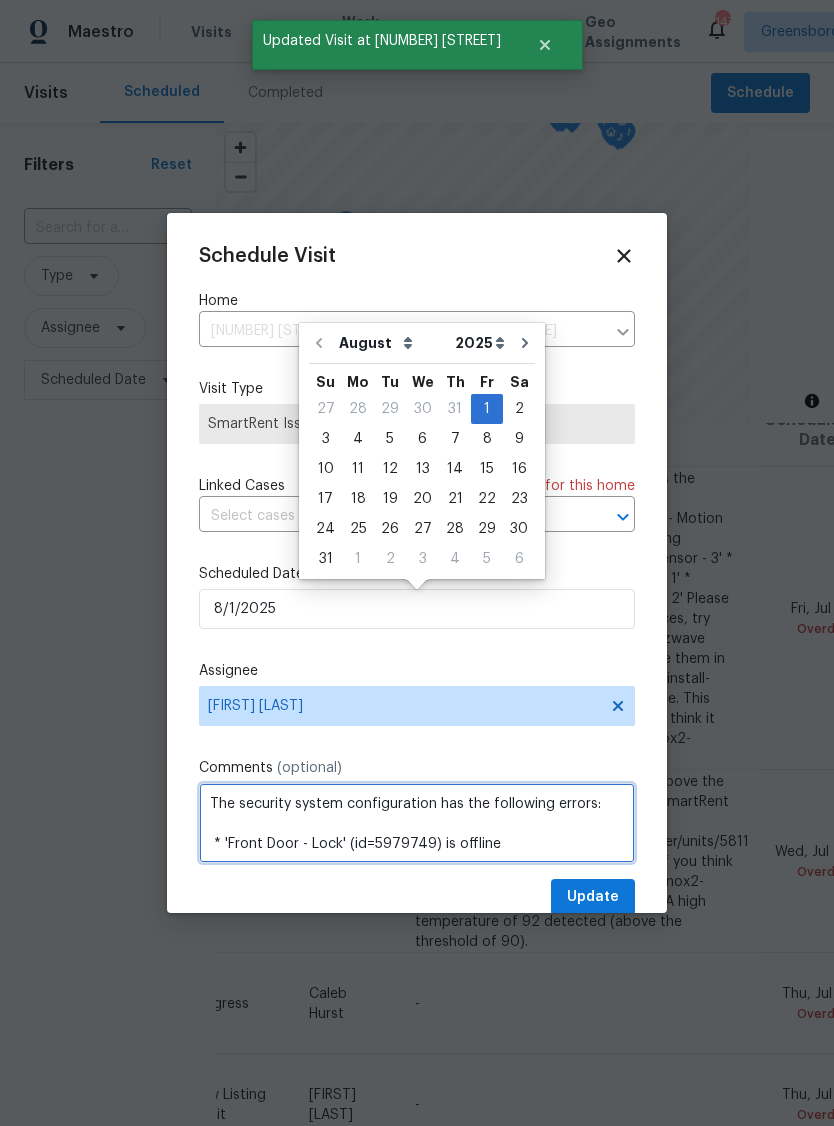 click on "The security system configuration has the following errors:
* 'Front Door - Lock' (id=5979749) is offline
* 'Living Room - Motion Sensor' (id=5979659) is offline
* Missing expected device 'Additional Motion Sensor - 3'
* Missing expected device 'Smart Bulb - 1'
* Missing expected device 'Smart Bulb - 2'
Please fix the above issues.
* For offline devices, try excluding then including them to the zwave network.
* For missing devices, include them in the zwave network.
* See the #knox2-install-guide channel for more in depth advice.
This visit was automatically created. If you think it was made in error, please post in #knox2-support." at bounding box center (417, 823) 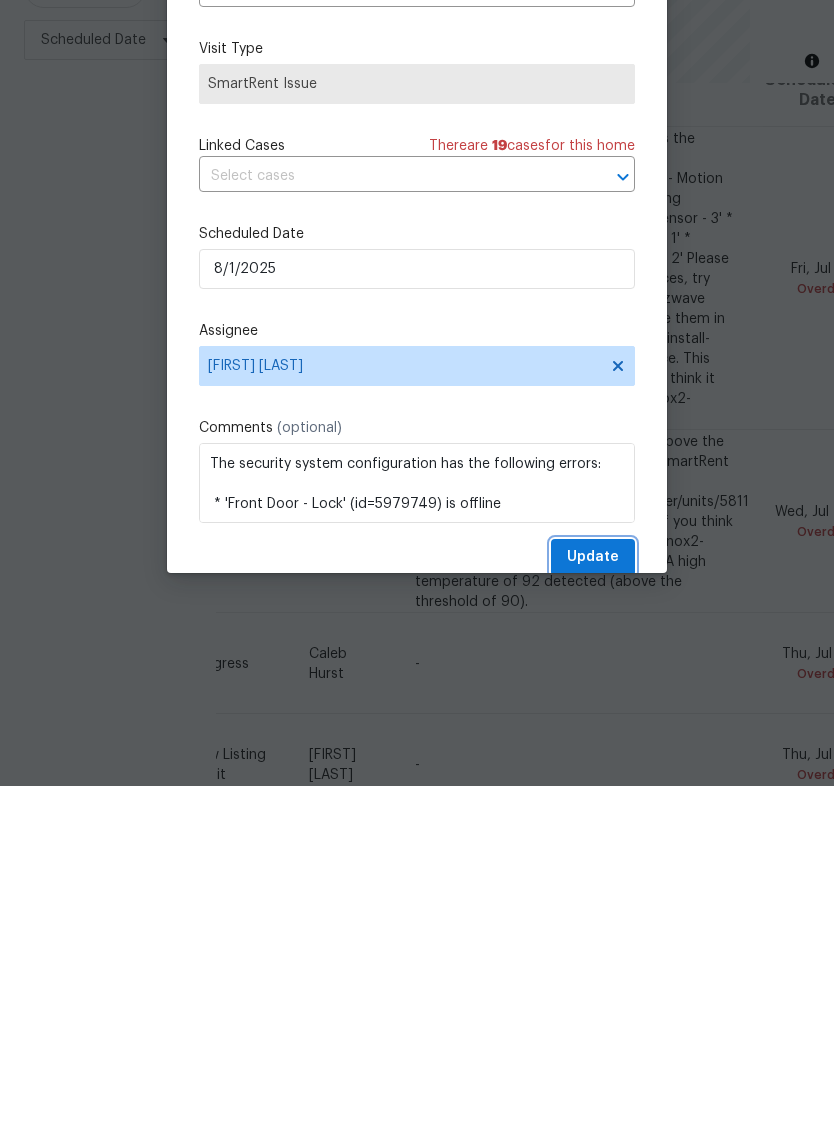 click on "Update" at bounding box center (593, 897) 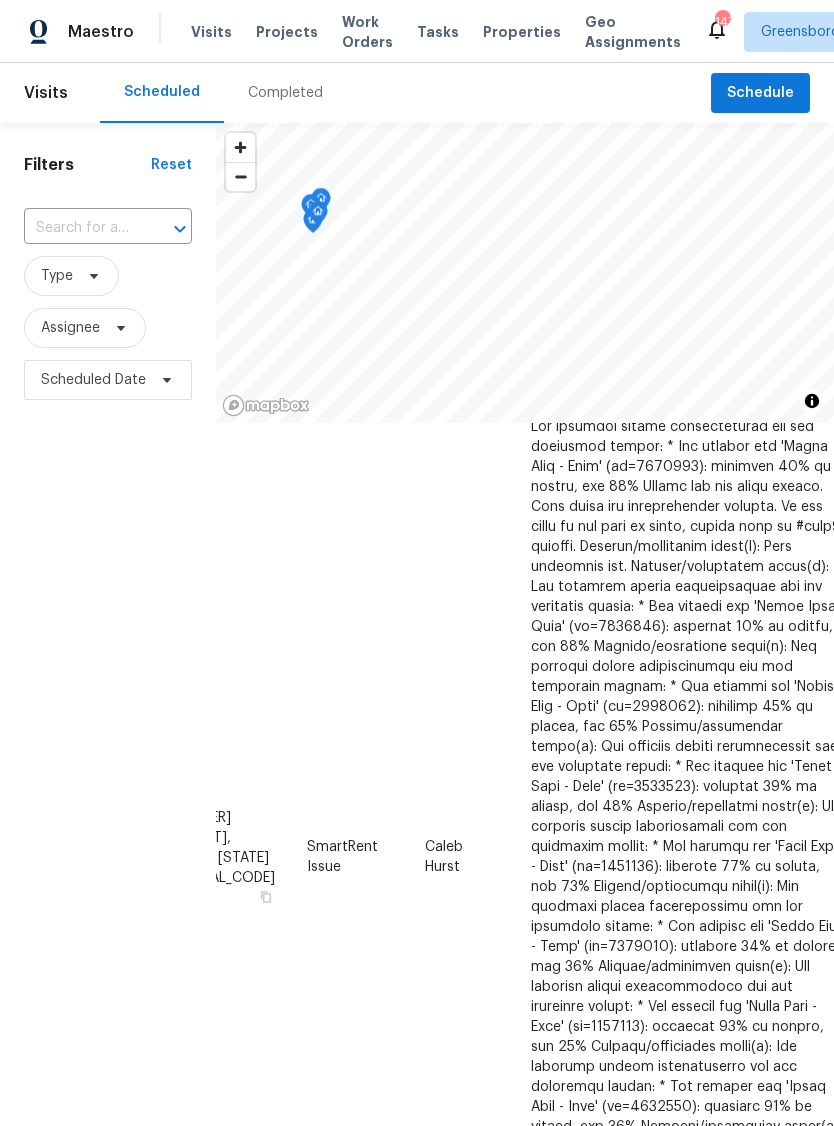 scroll, scrollTop: 674, scrollLeft: 108, axis: both 